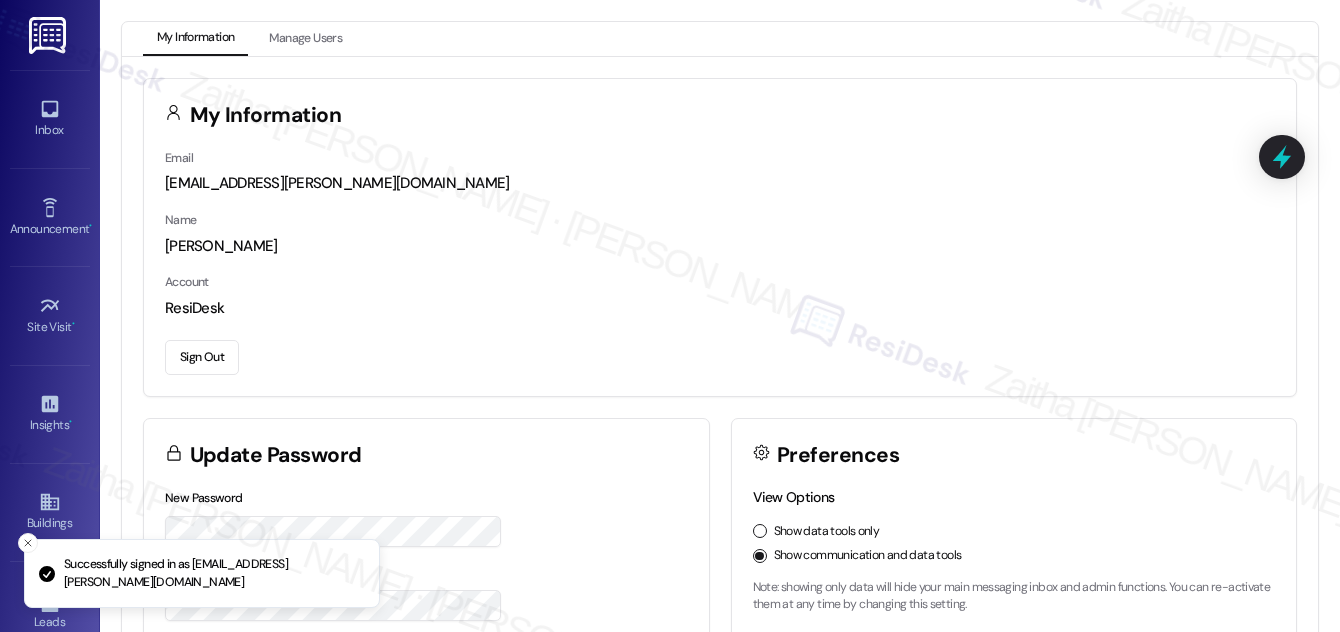 scroll, scrollTop: 0, scrollLeft: 0, axis: both 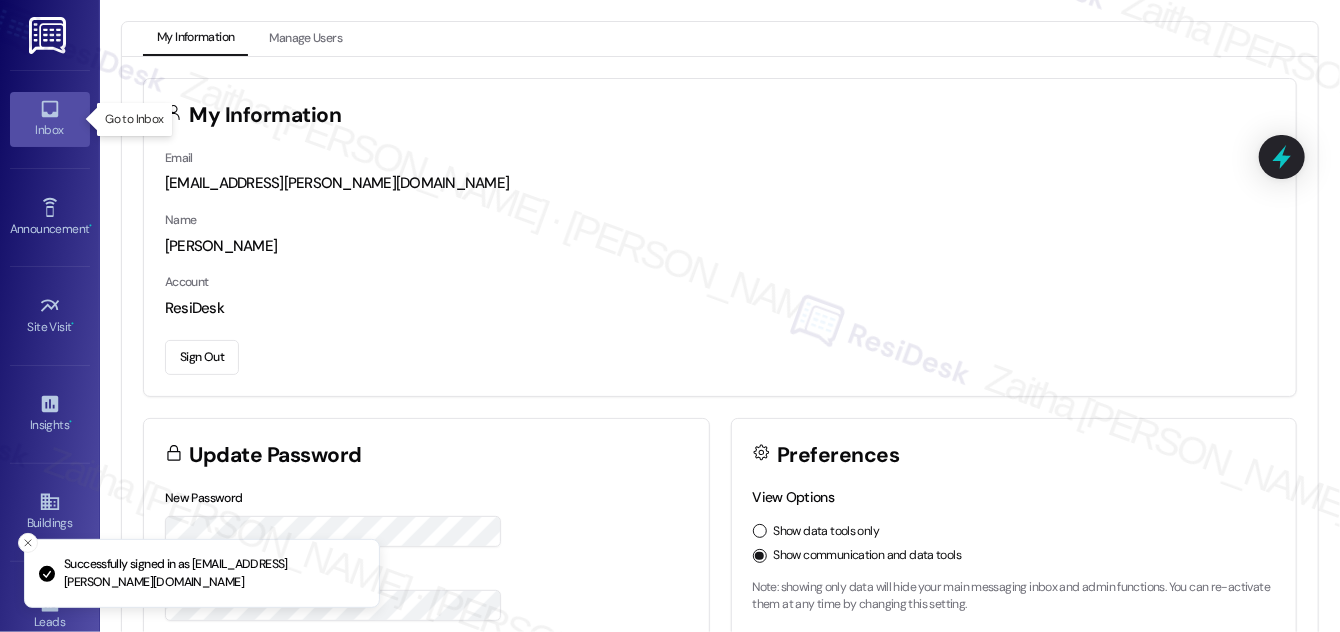 click on "Inbox" at bounding box center (50, 130) 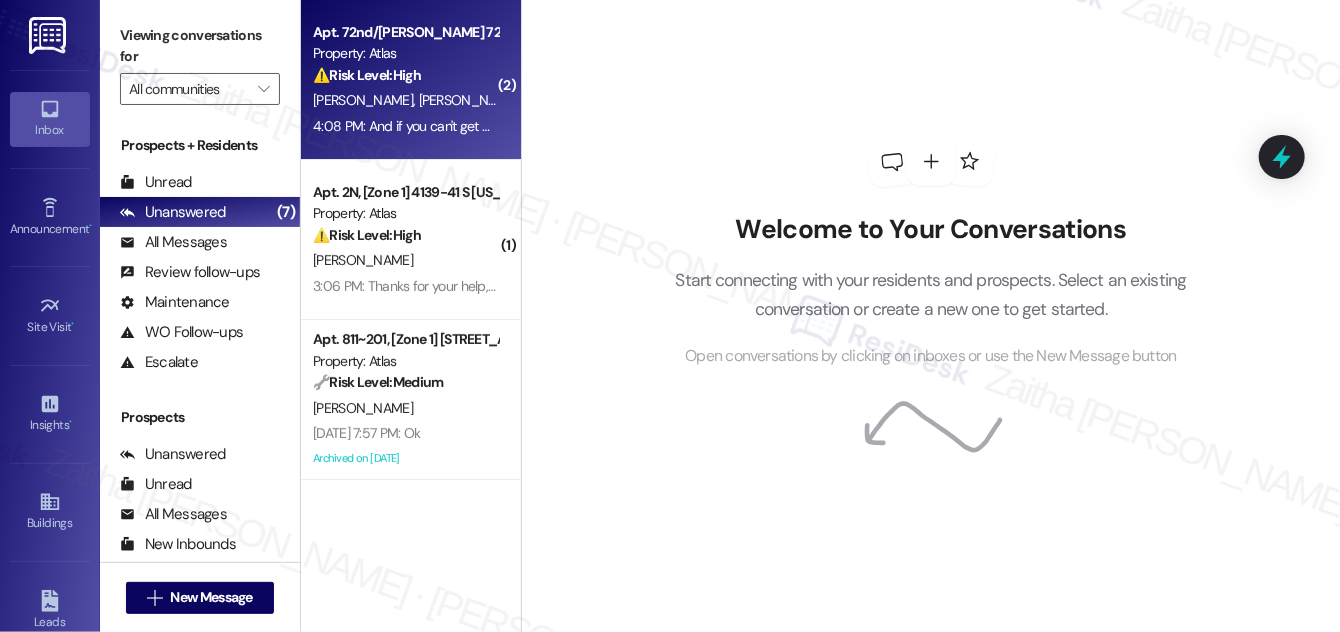 click on "⚠️  Risk Level:  High The resident reports a neighbor shooting a BB gun, which constitutes a potential safety hazard and possible lease violation. The mention of an argument between tenants escalates the concern. The threat of negative reviews if a timely response is not received further emphasizes the urgency." at bounding box center (405, 75) 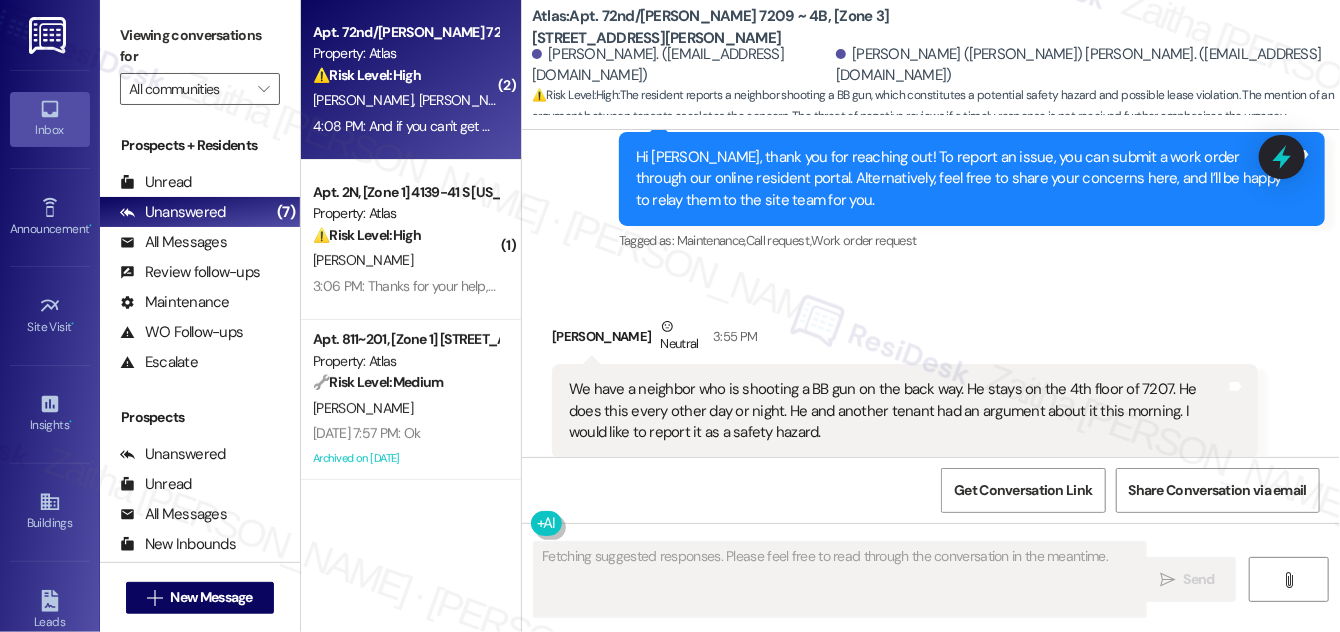 scroll, scrollTop: 7780, scrollLeft: 0, axis: vertical 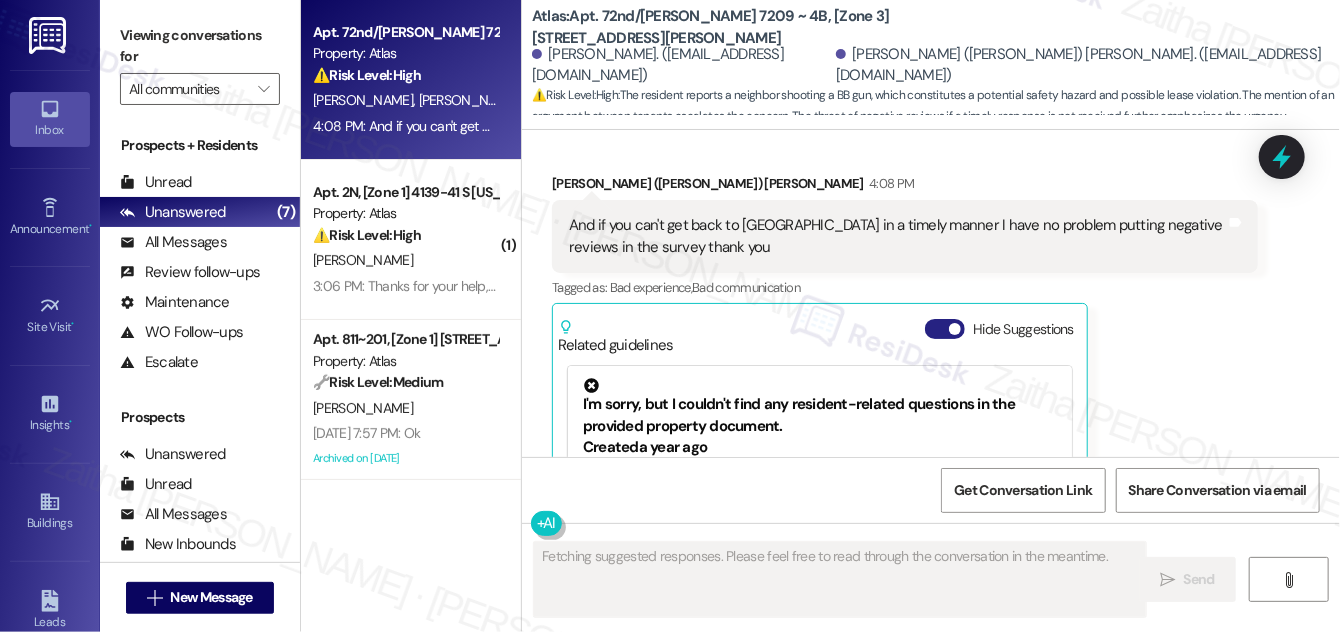 click on "Hide Suggestions" at bounding box center [945, 329] 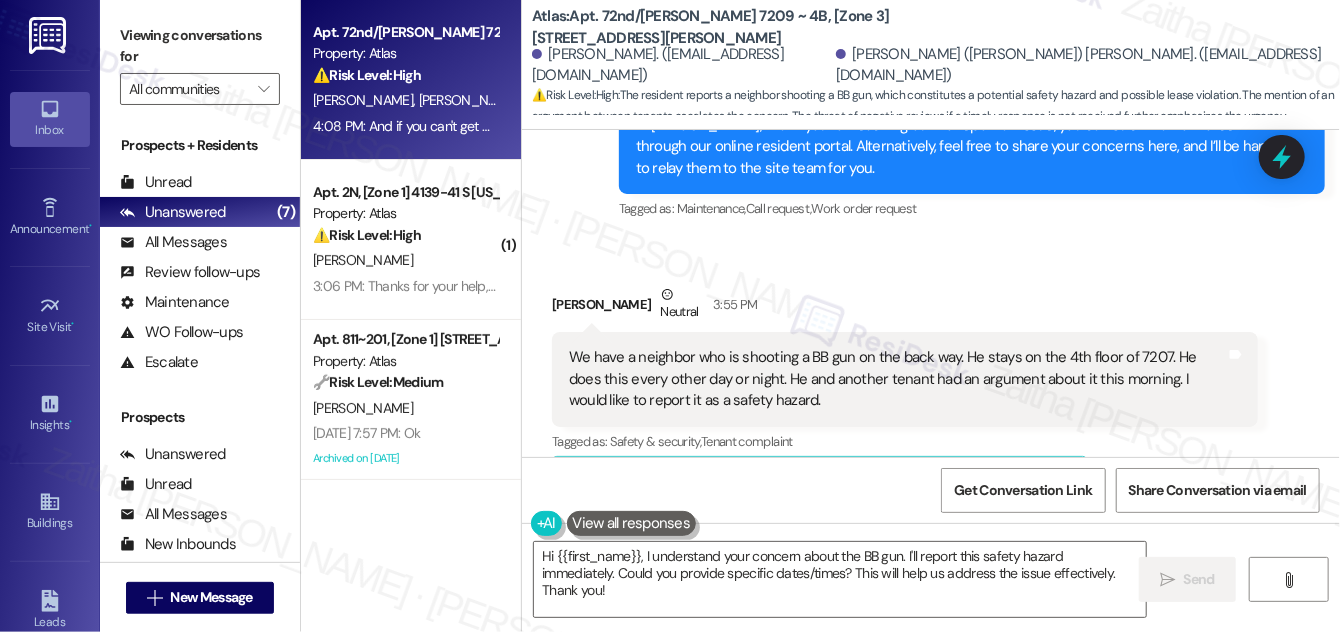 scroll, scrollTop: 7346, scrollLeft: 0, axis: vertical 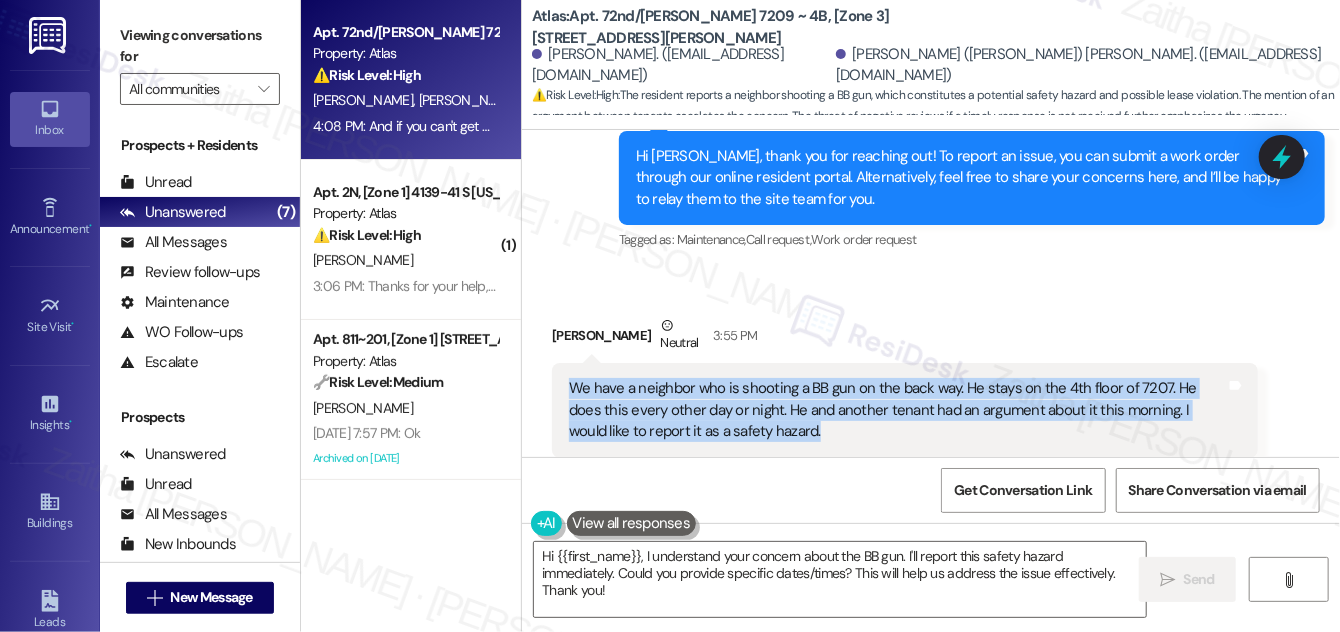 drag, startPoint x: 560, startPoint y: 212, endPoint x: 766, endPoint y: 259, distance: 211.29364 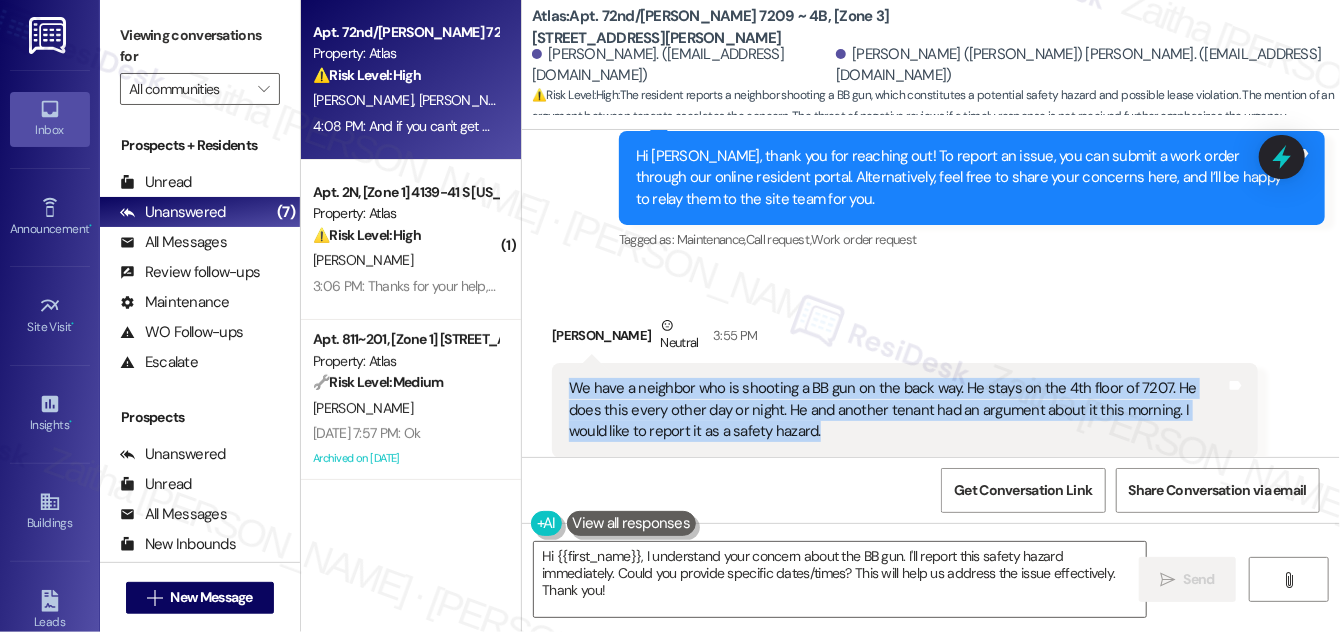 click on "We have a neighbor who is shooting a BB gun on the back way. He stays on the 4th floor of 7207. He does this every other day or night. He and another tenant had an argument about it this morning. I would like to report it as a safety hazard." at bounding box center (897, 410) 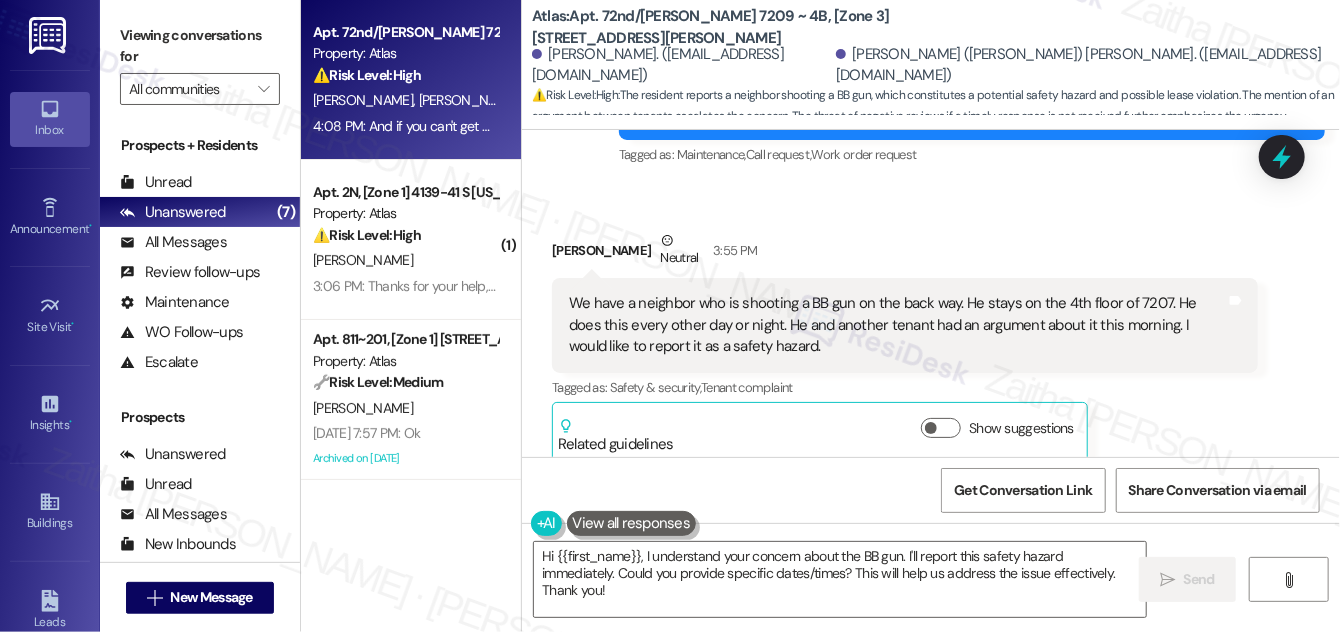 scroll, scrollTop: 7528, scrollLeft: 0, axis: vertical 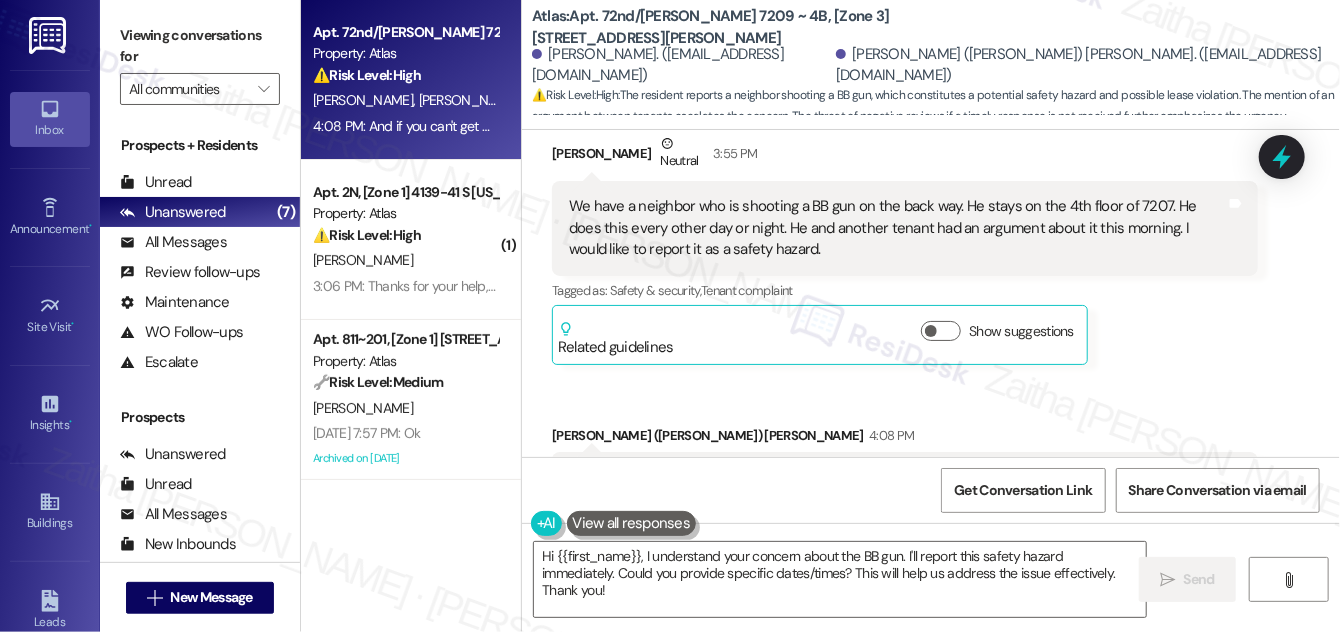 drag, startPoint x: 570, startPoint y: 303, endPoint x: 709, endPoint y: 341, distance: 144.10066 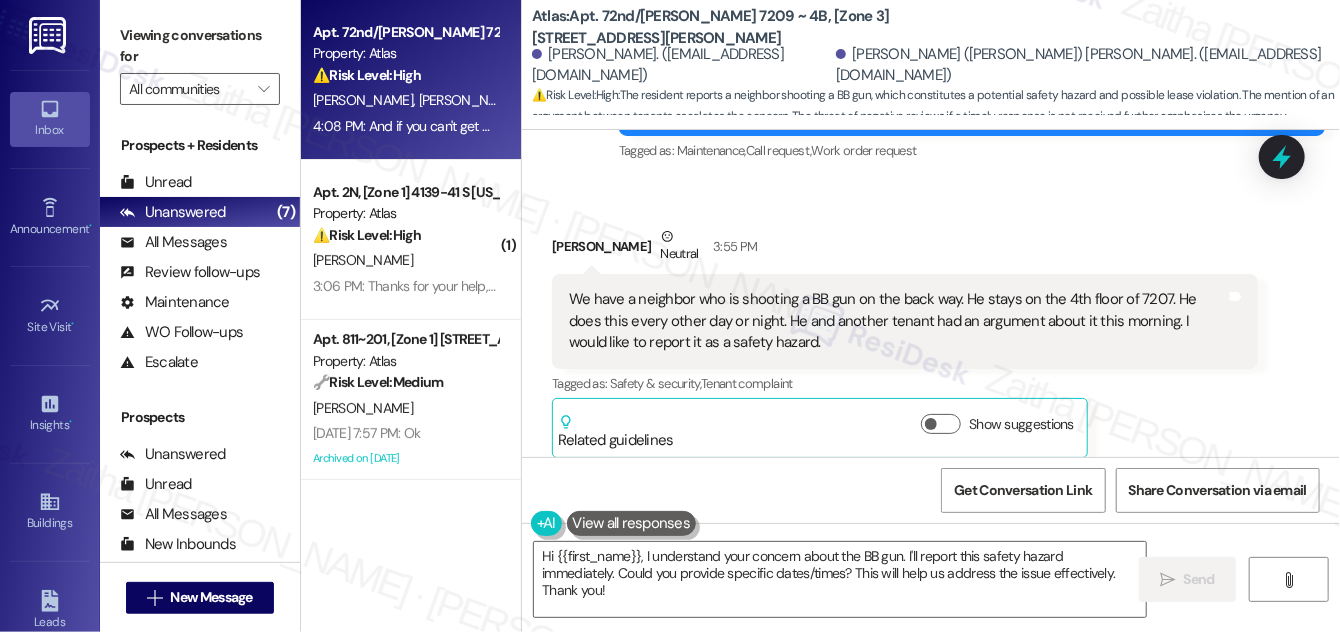 scroll, scrollTop: 7528, scrollLeft: 0, axis: vertical 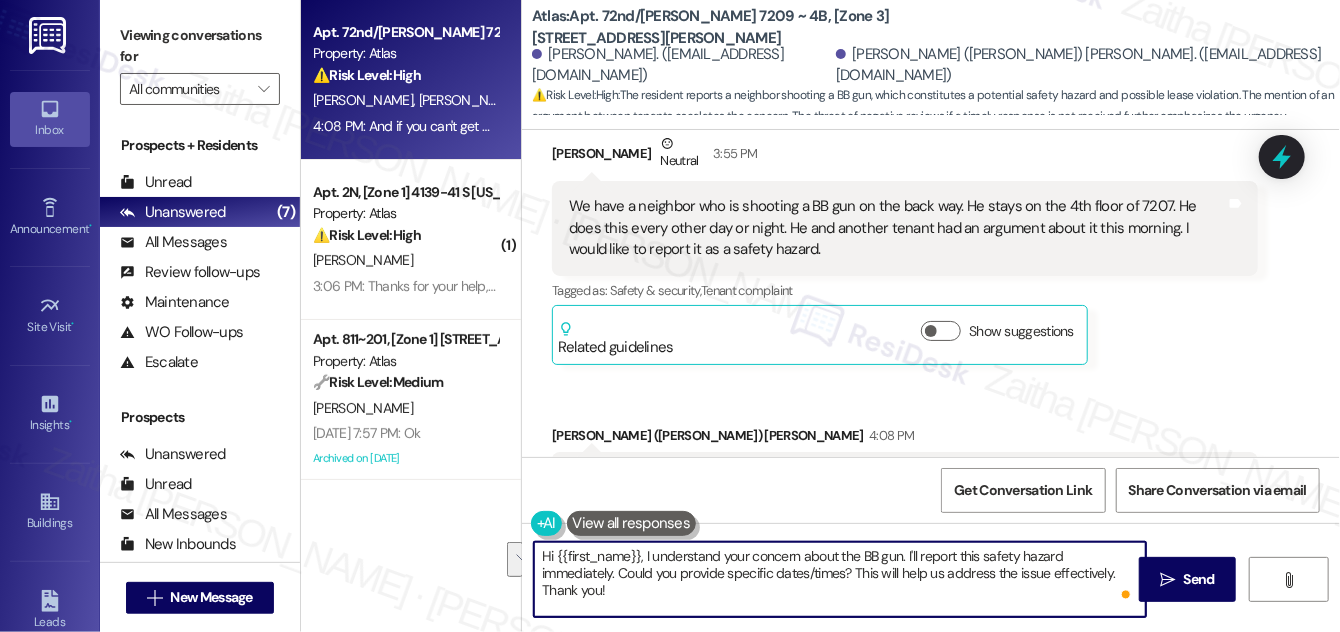 drag, startPoint x: 546, startPoint y: 554, endPoint x: 1106, endPoint y: 568, distance: 560.175 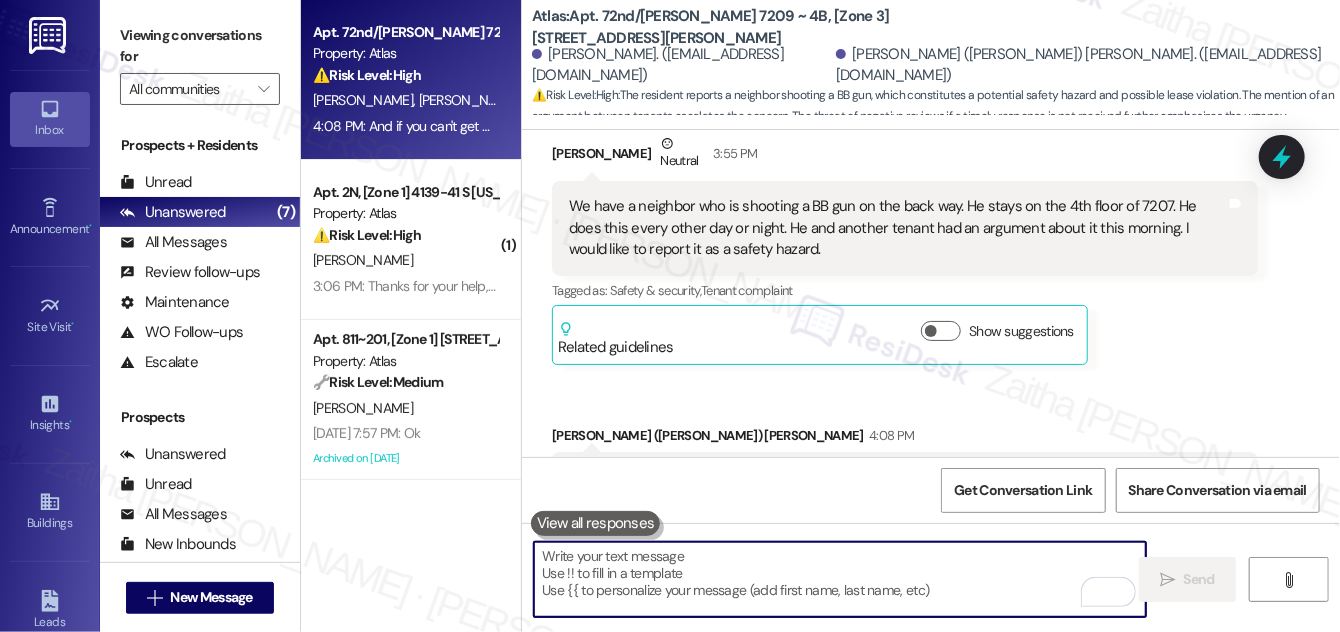 paste on "Thank you for bringing this to our attention. I completely understand your concern. This does sound like a serious safety issue, and I’m really sorry you’ve had to experience this. I’ll forward your report to the team so it can be addressed as quickly as possible. We truly appreciate you looking out for the safety of the community." 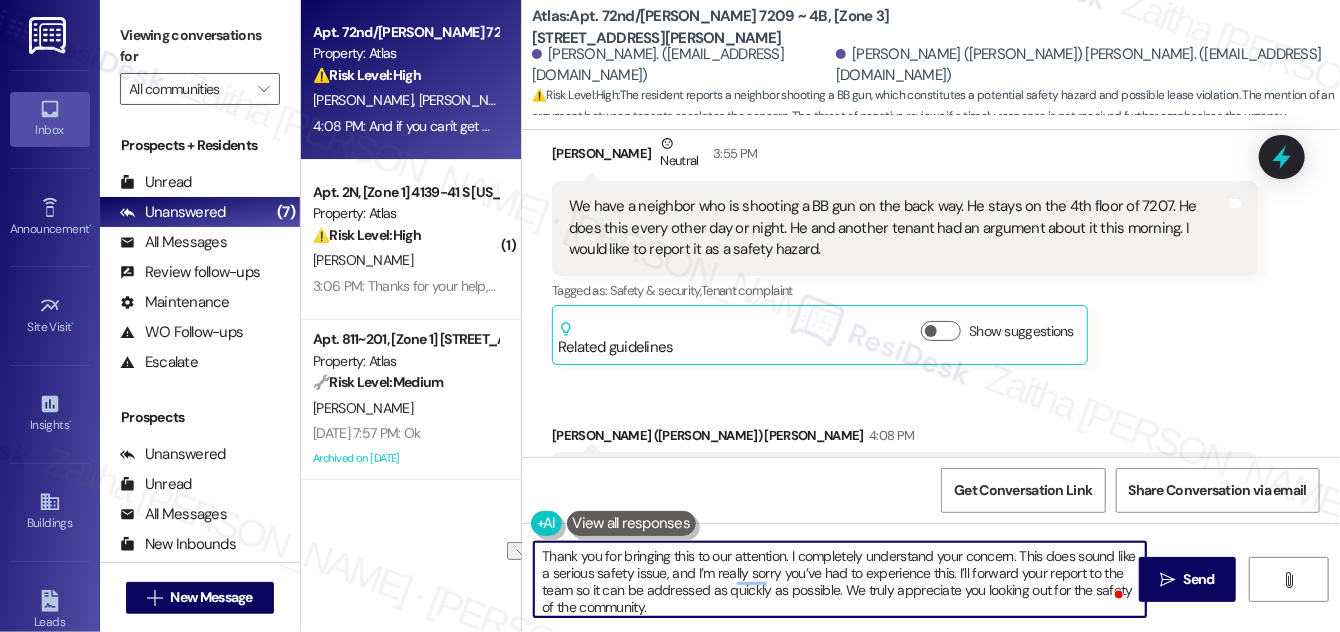 drag, startPoint x: 858, startPoint y: 589, endPoint x: 730, endPoint y: 592, distance: 128.03516 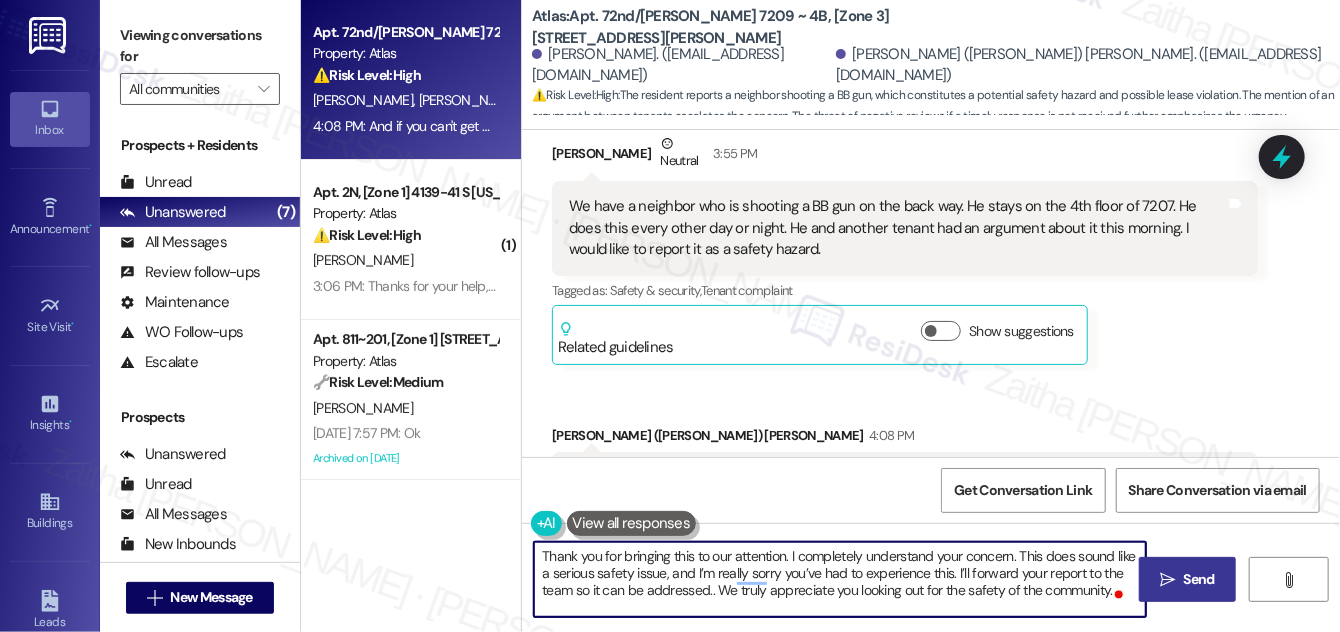 type on "Thank you for bringing this to our attention. I completely understand your concern. This does sound like a serious safety issue, and I’m really sorry you’ve had to experience this. I’ll forward your report to the team so it can be addressed.. We truly appreciate you looking out for the safety of the community." 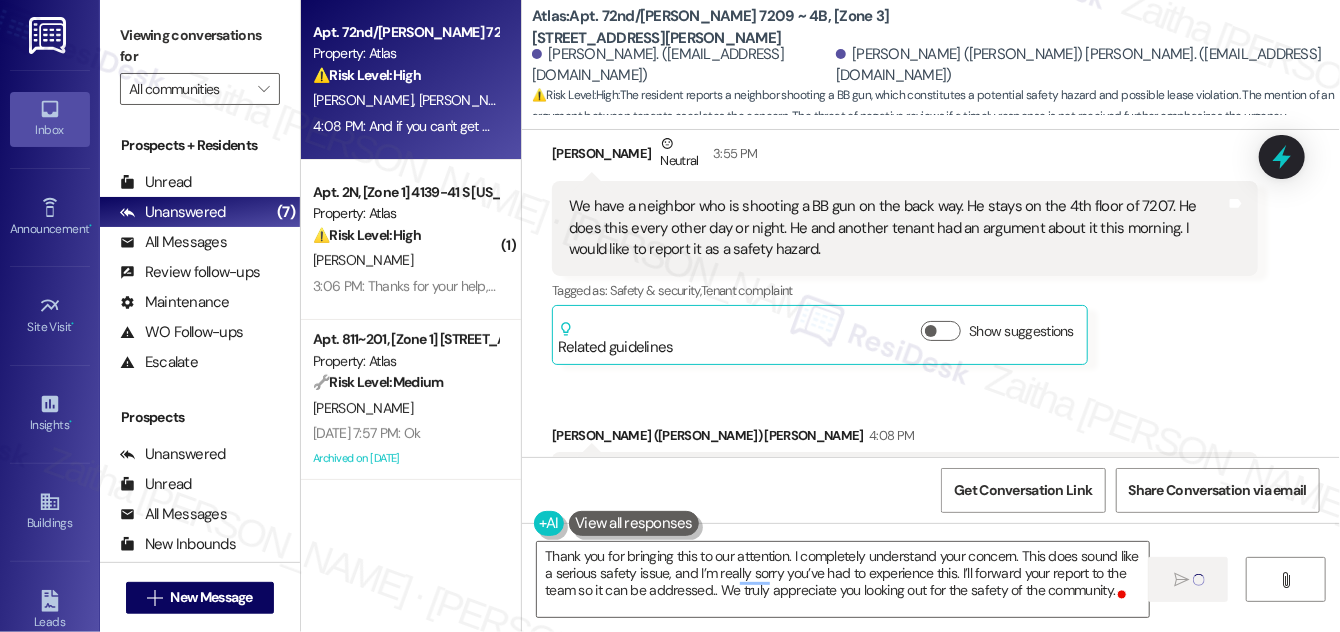 type 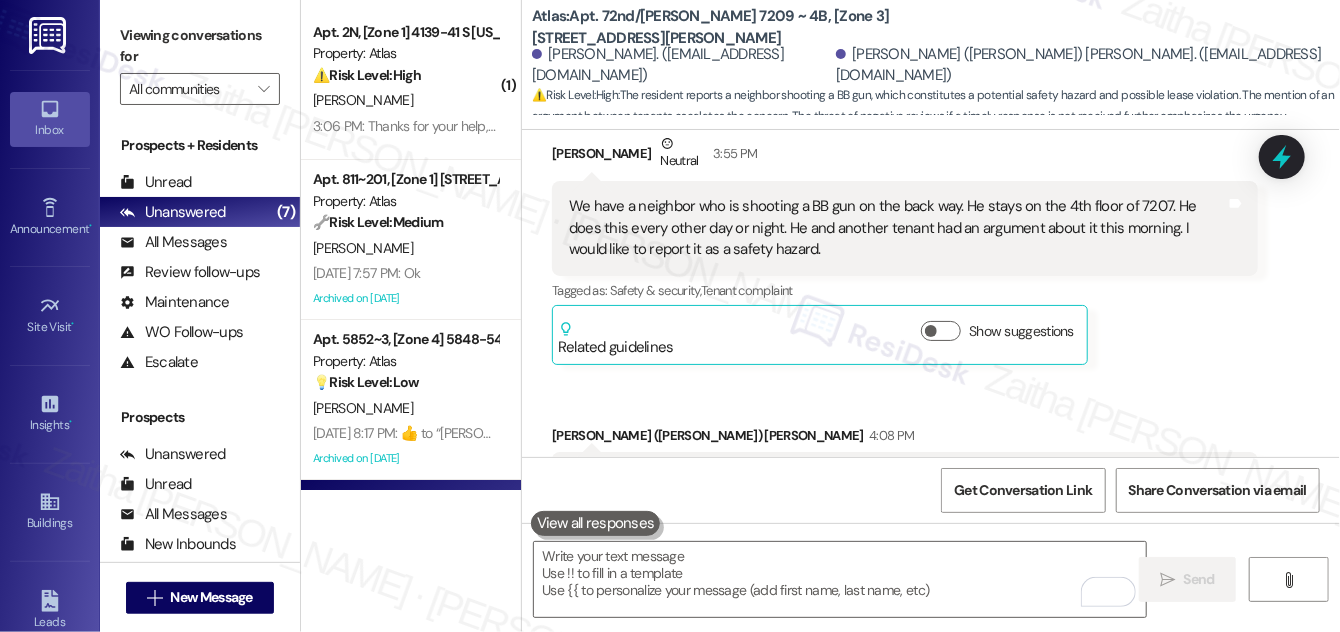 scroll, scrollTop: 7527, scrollLeft: 0, axis: vertical 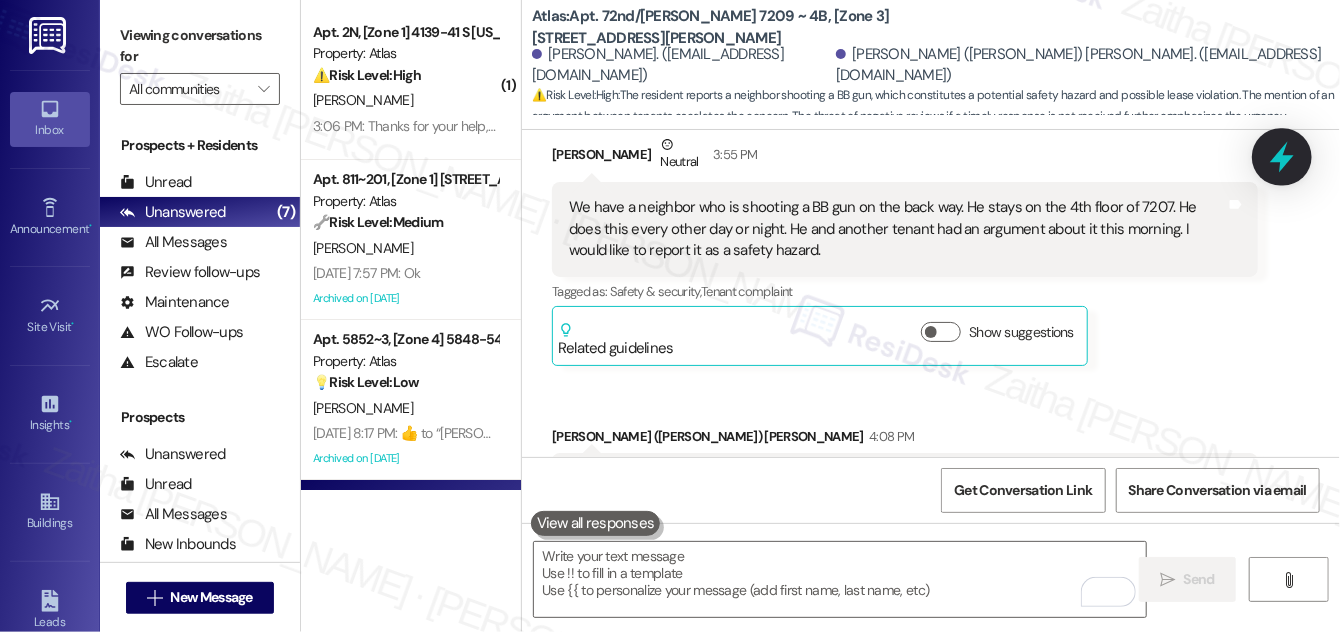 click 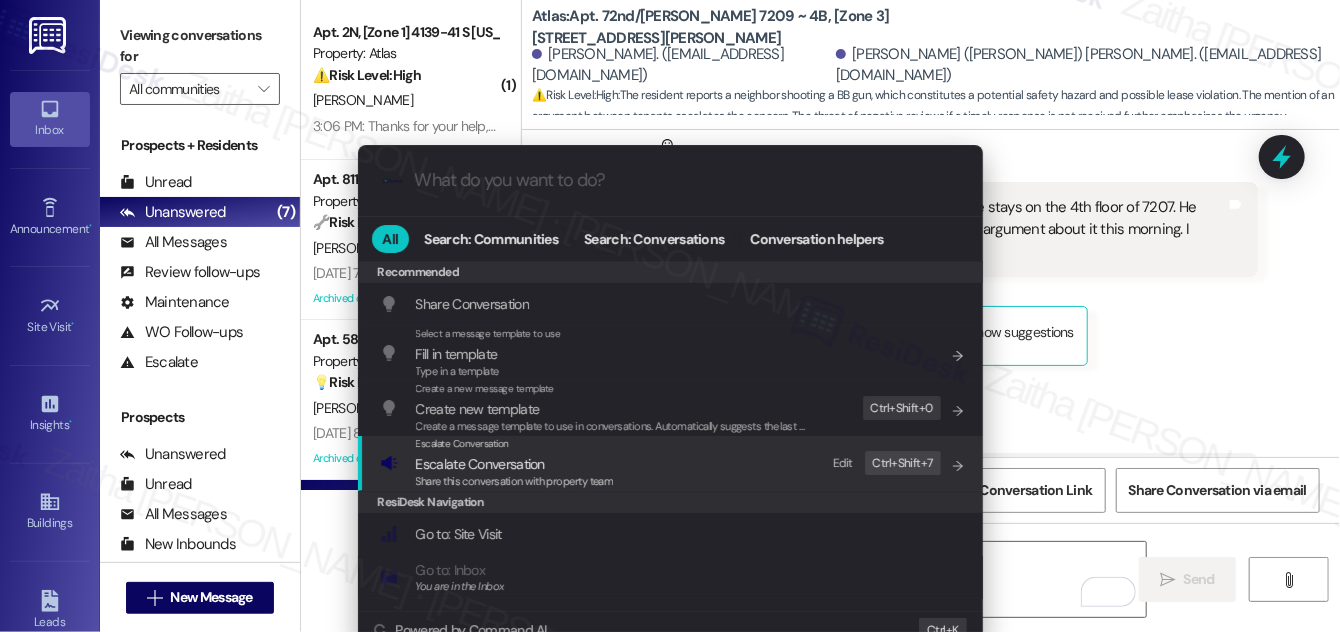 click on "Escalate Conversation" at bounding box center (480, 464) 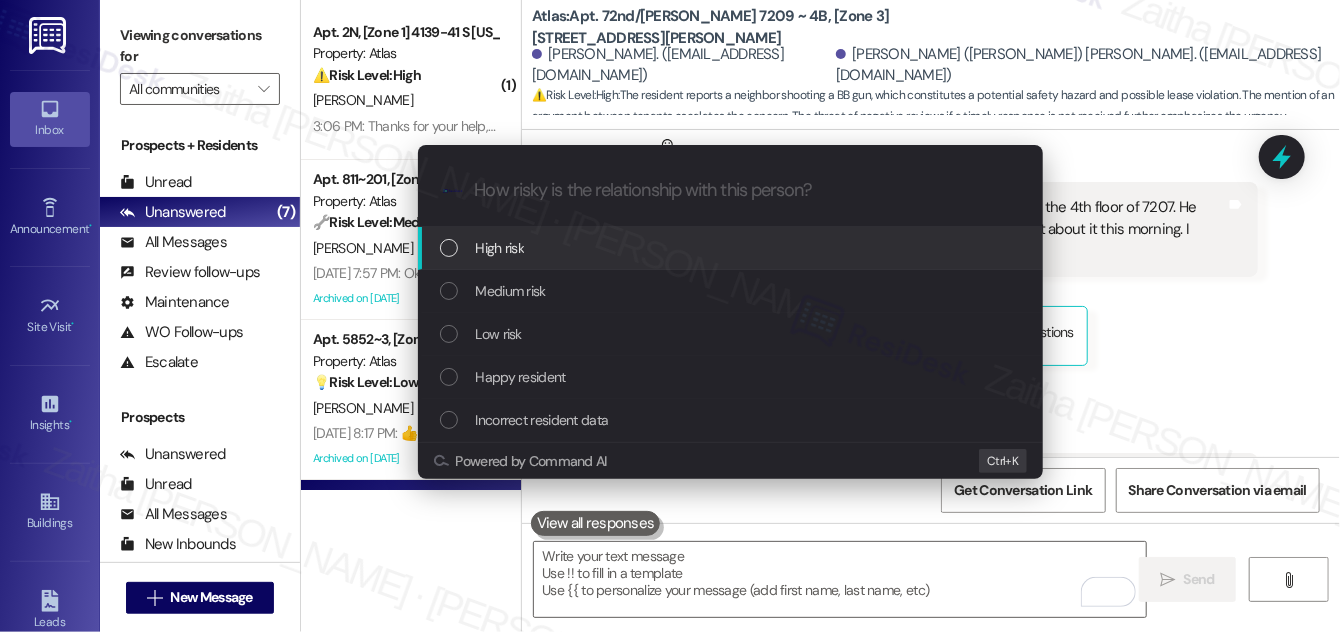 click on "High risk" at bounding box center (732, 248) 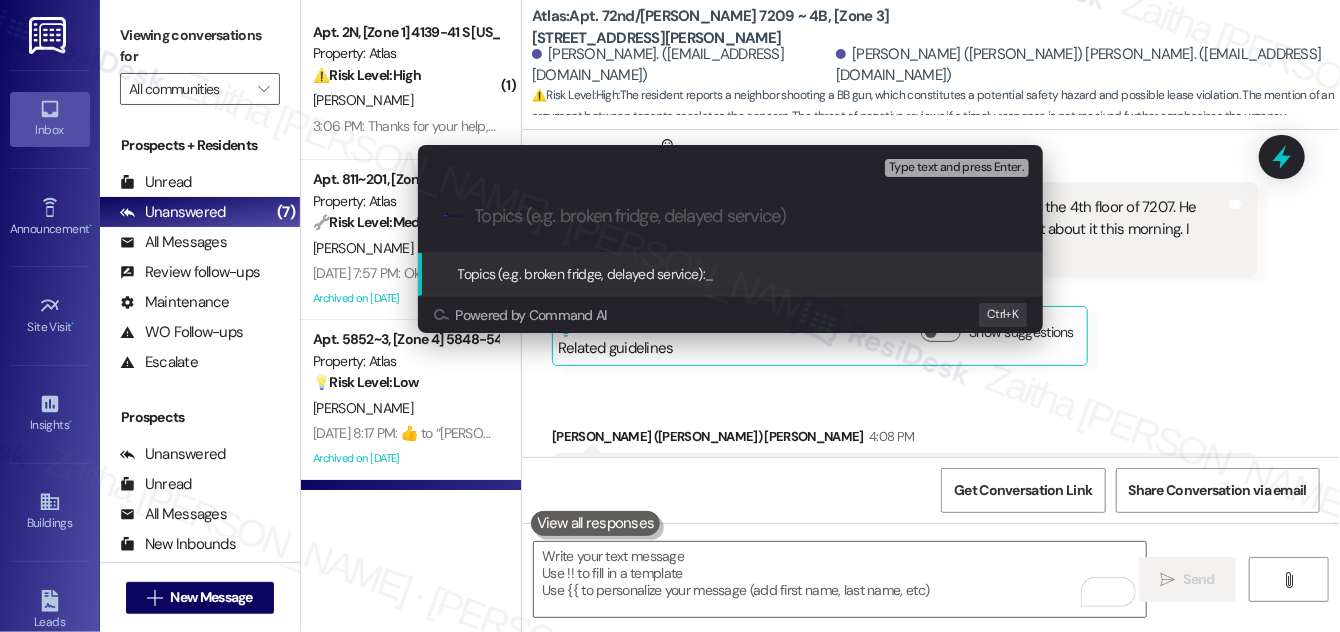 paste on "Urgent Safety Concern – BB Gun Activity Reported" 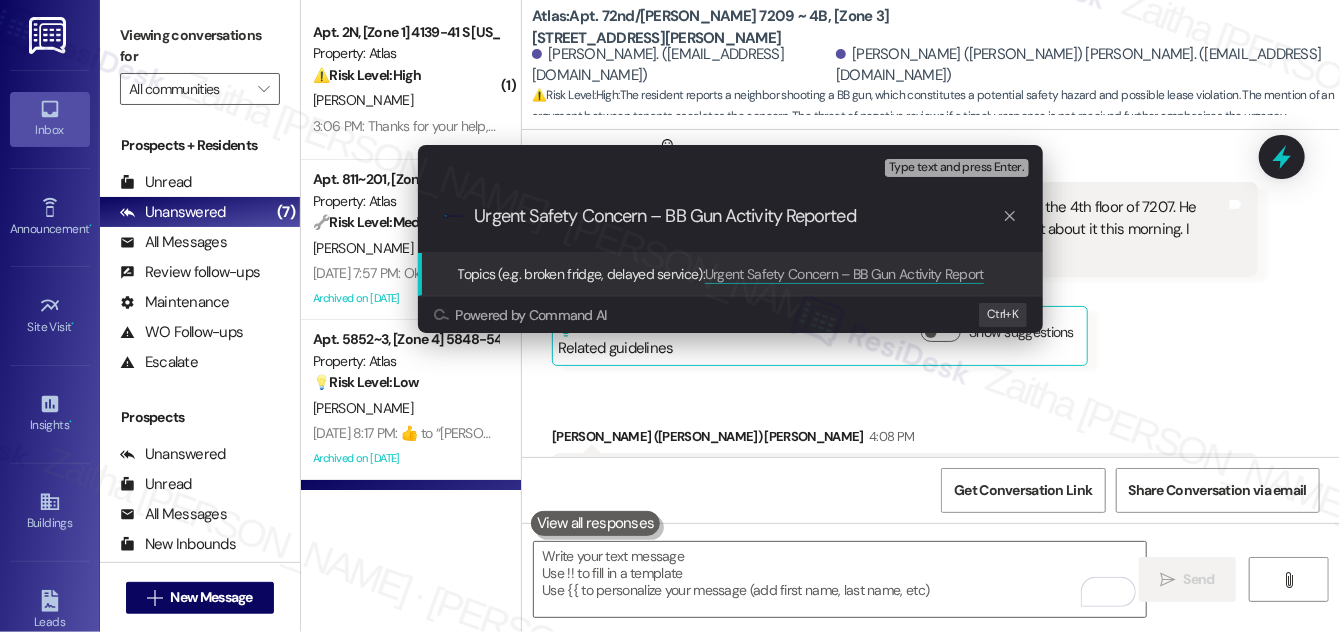 type 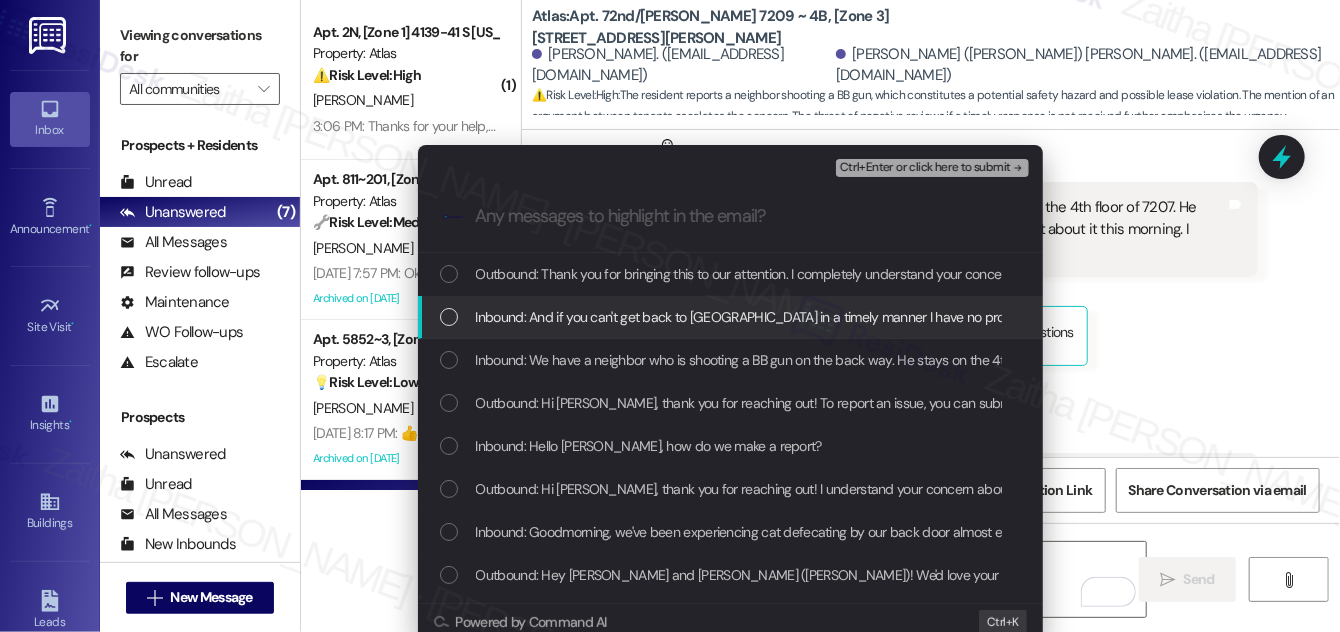 click at bounding box center (449, 317) 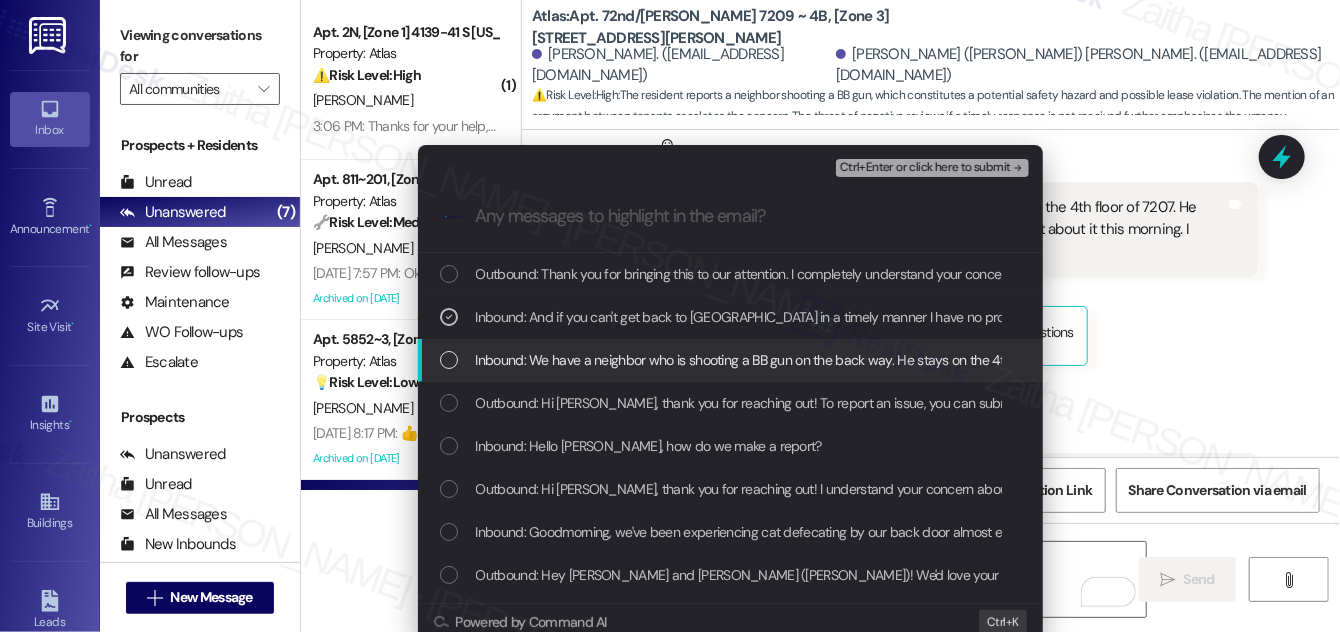 click at bounding box center [449, 360] 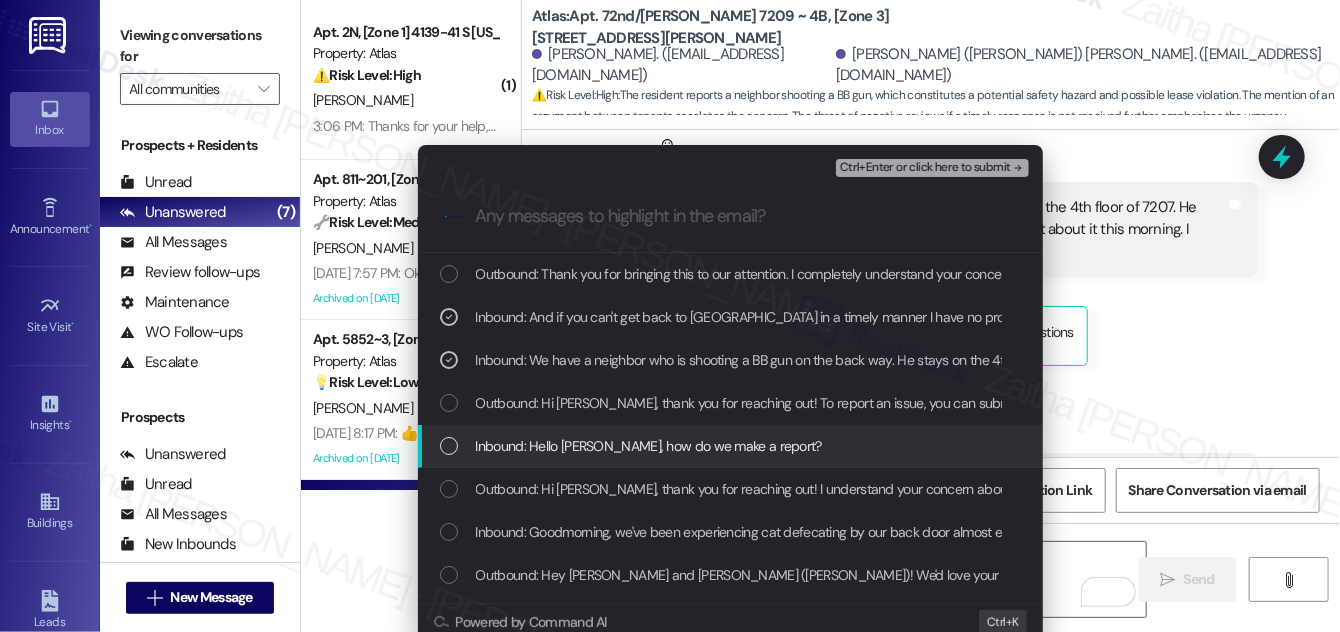 click on "Inbound: Hello [PERSON_NAME], how do we make a report?" at bounding box center [732, 446] 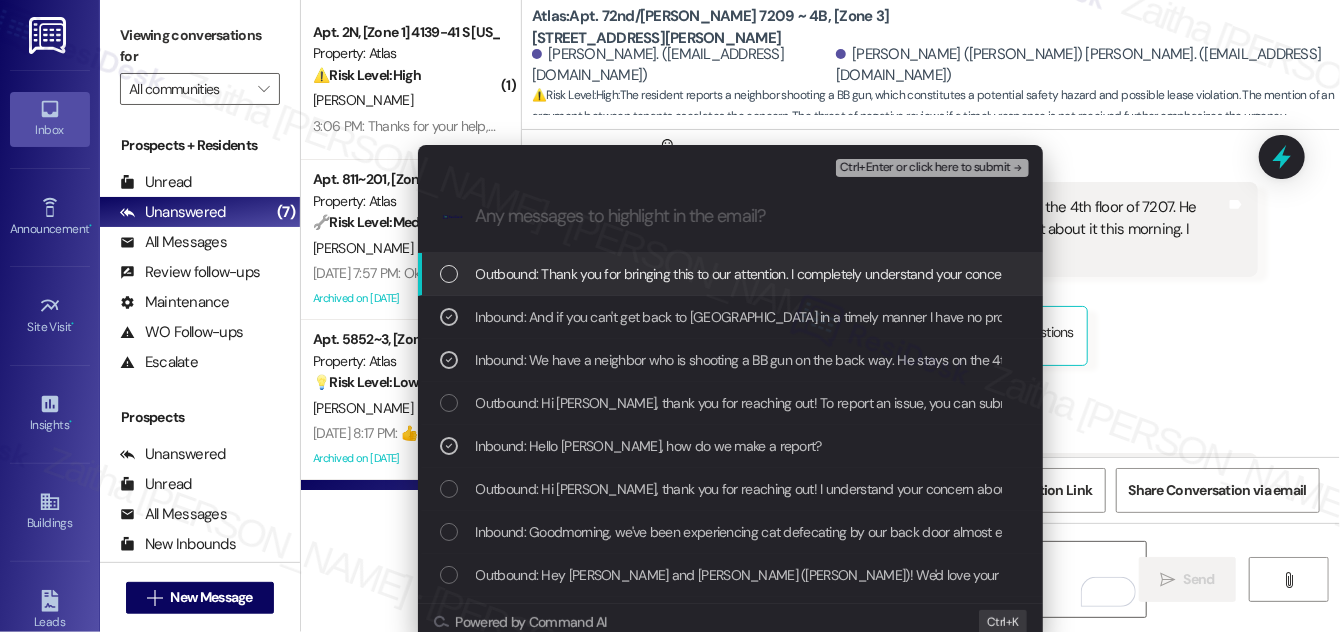 click on "Ctrl+Enter or click here to submit" at bounding box center [925, 168] 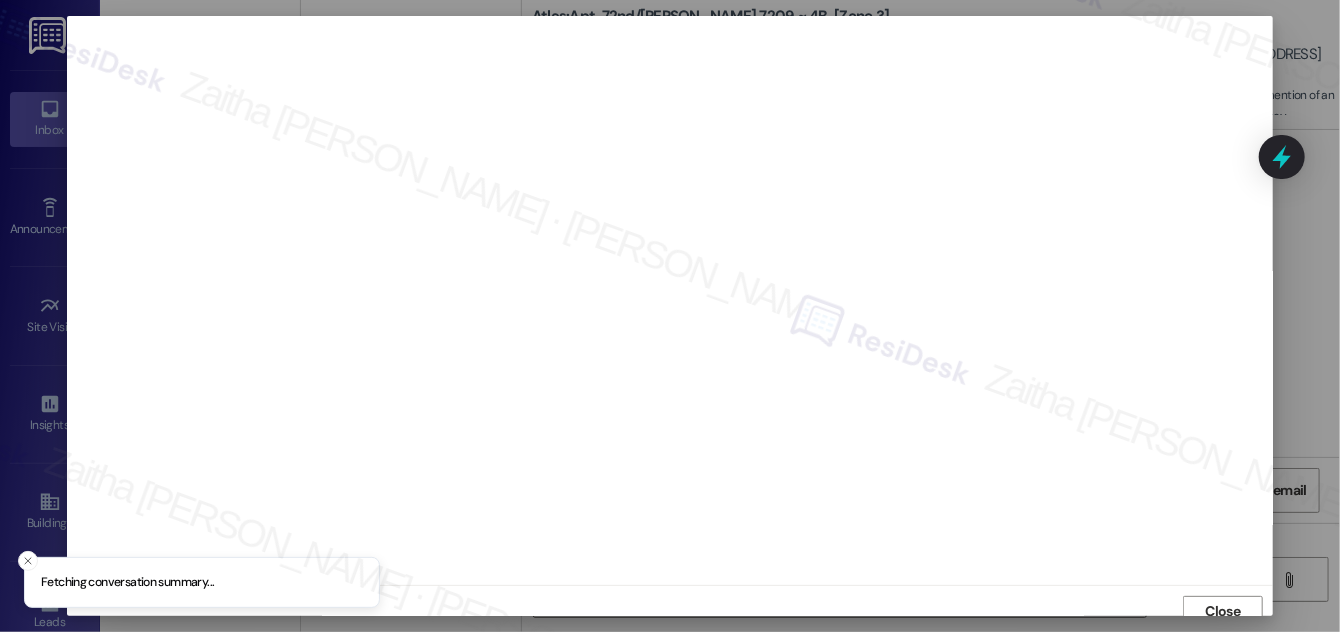 scroll, scrollTop: 11, scrollLeft: 0, axis: vertical 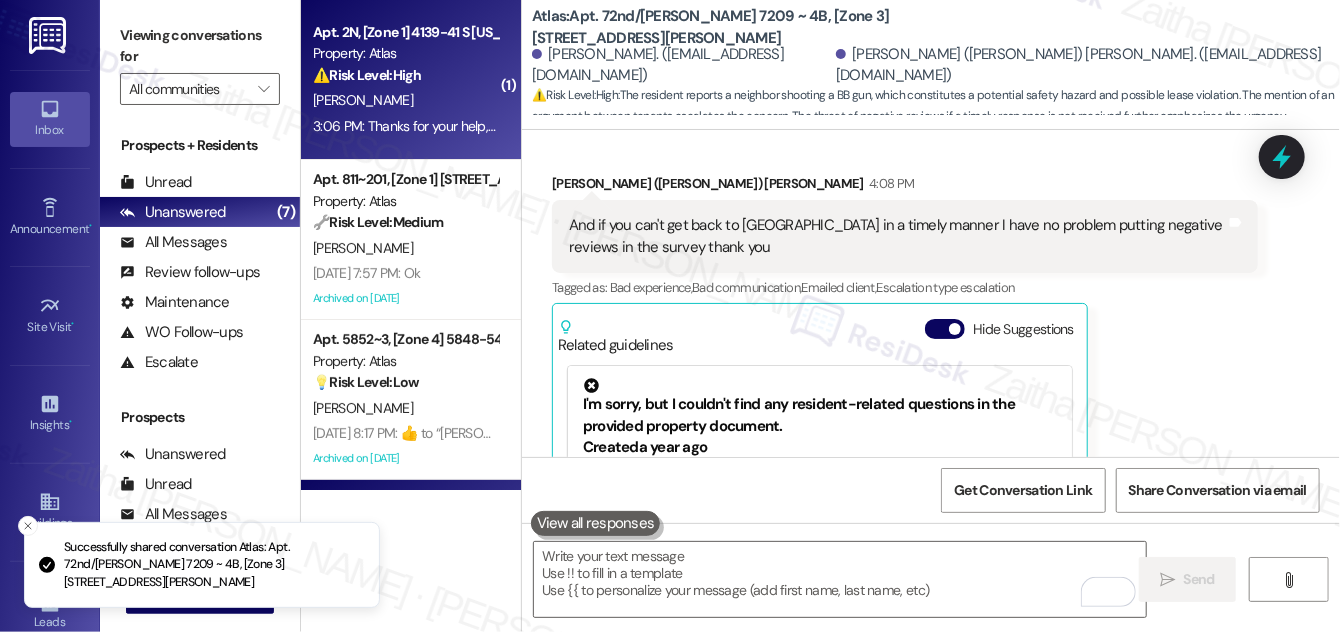 click on "[PERSON_NAME]" at bounding box center [405, 100] 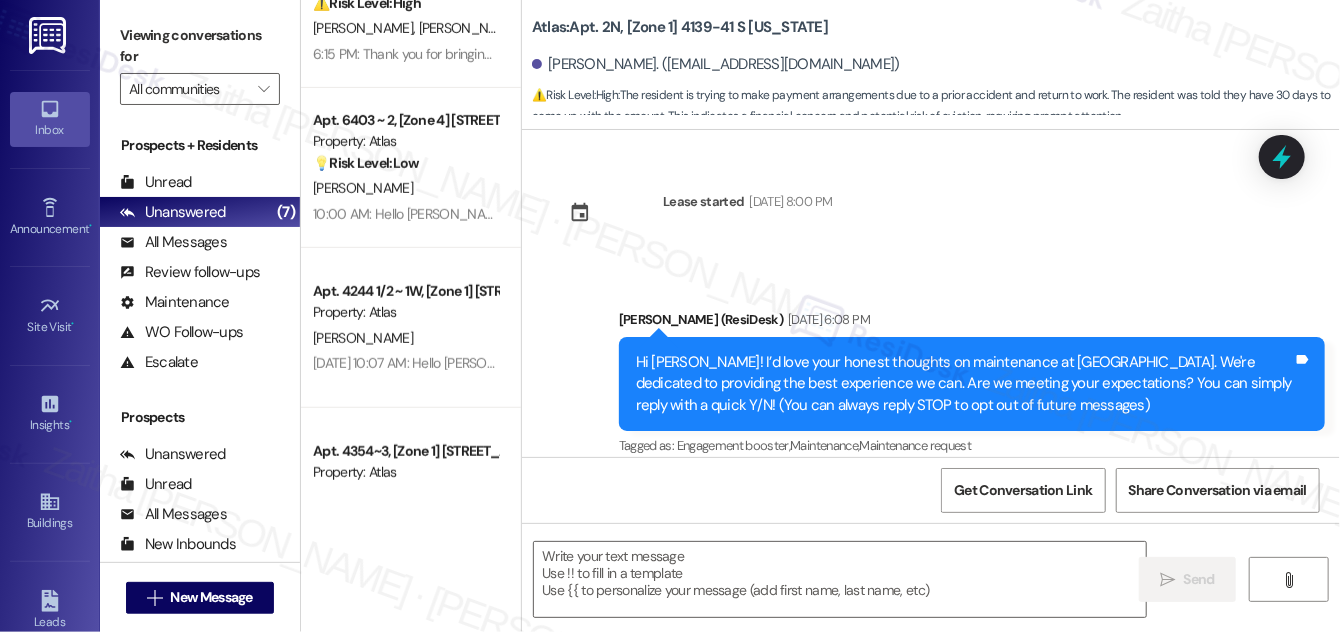 scroll, scrollTop: 629, scrollLeft: 0, axis: vertical 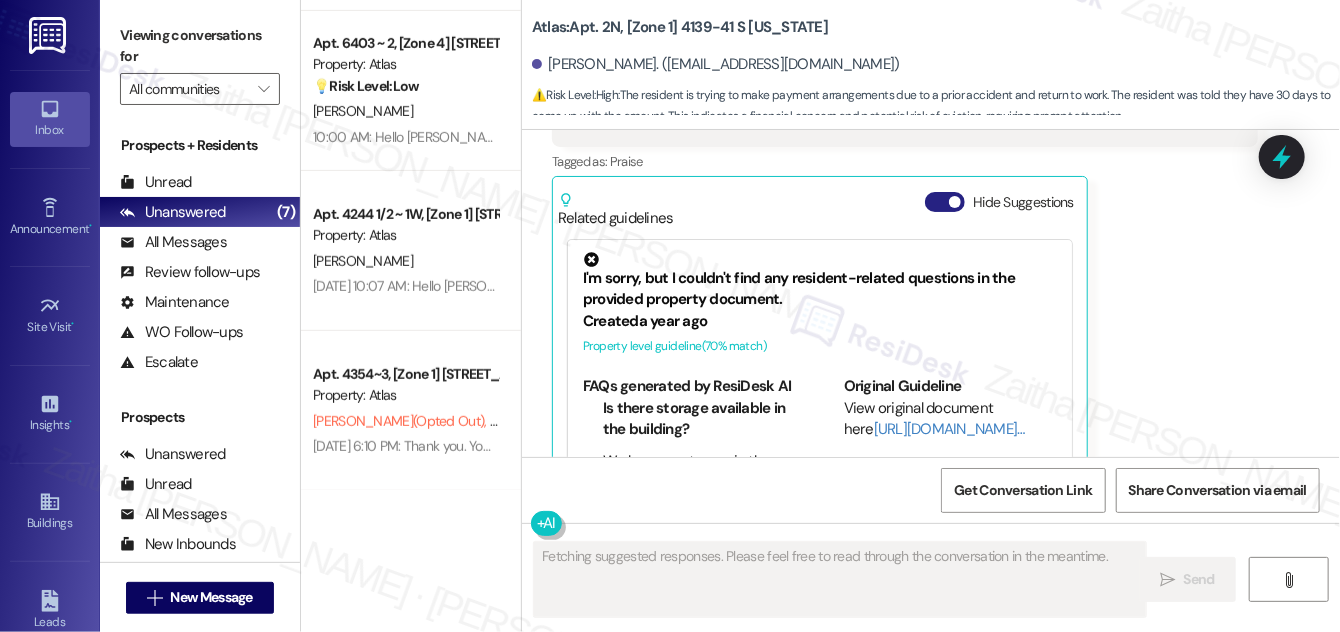 click on "Hide Suggestions" at bounding box center (945, 202) 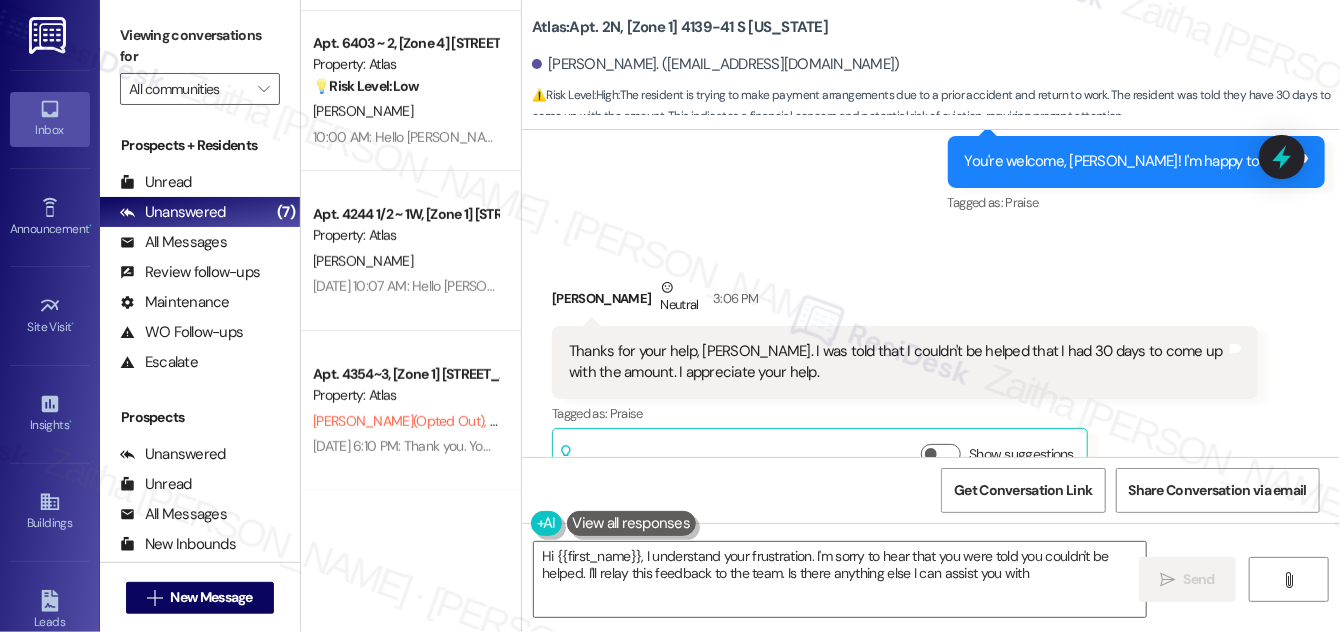 type on "Hi {{first_name}}, I understand your frustration. I'm sorry to hear that you were told you couldn't be helped. I'll relay this feedback to the team. Is there anything else I can assist you with?" 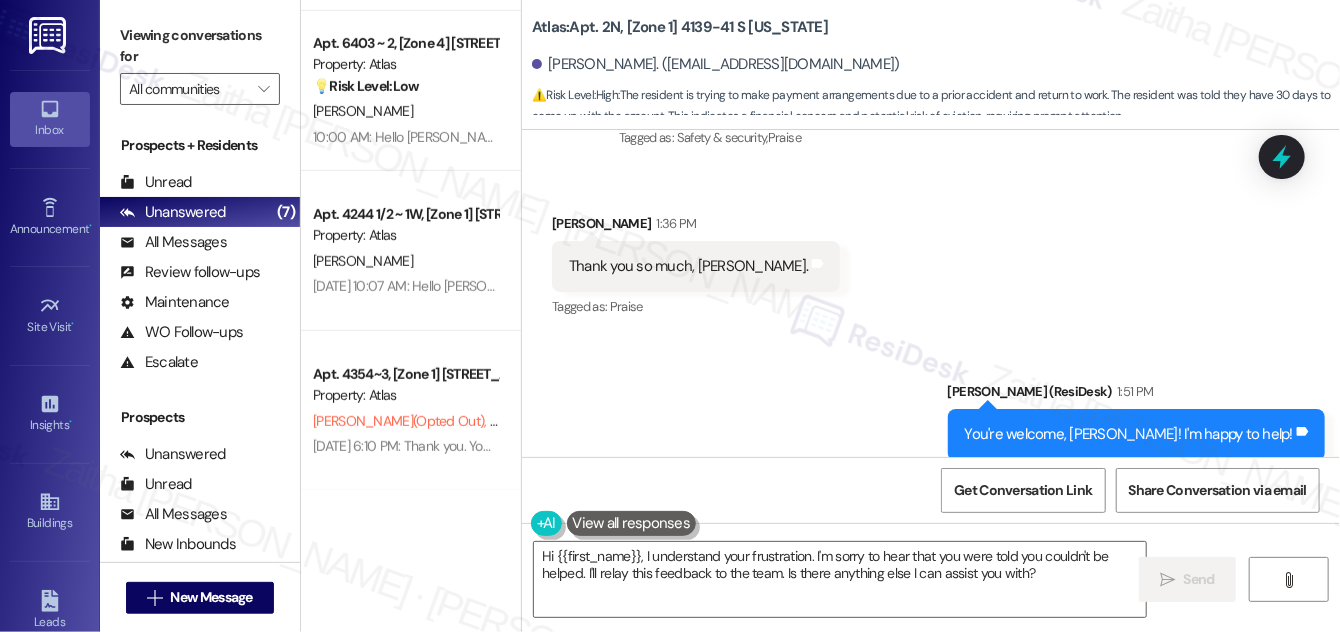 scroll, scrollTop: 6385, scrollLeft: 0, axis: vertical 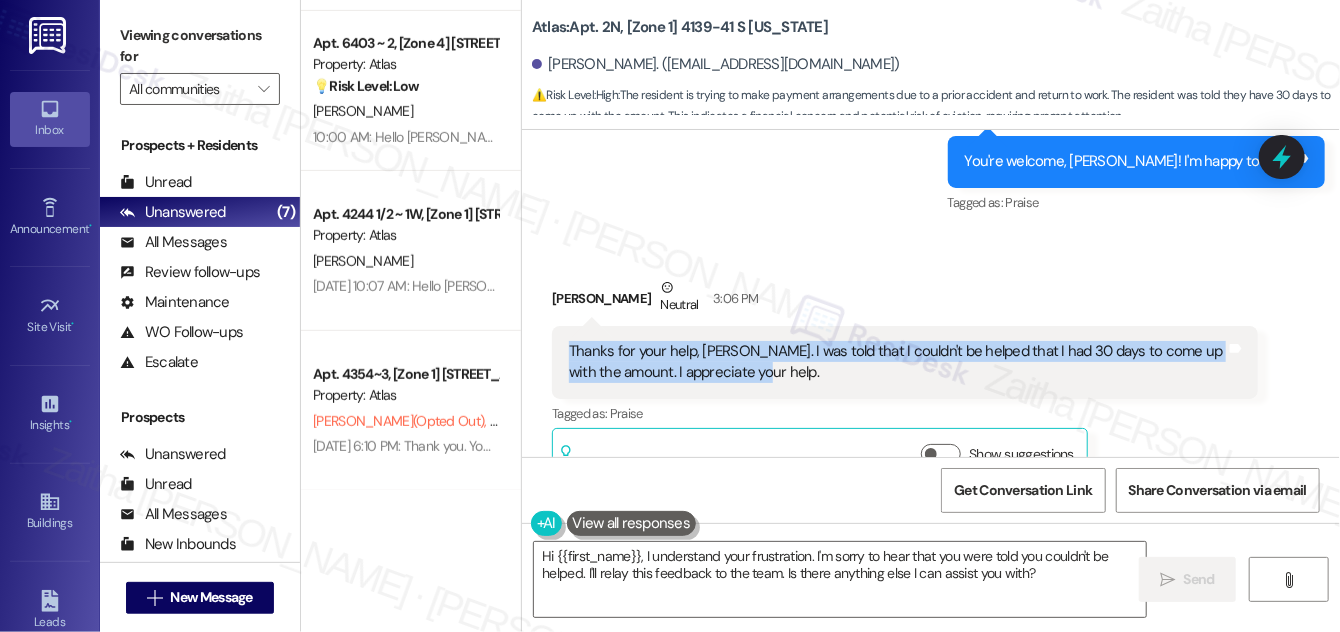 drag, startPoint x: 565, startPoint y: 304, endPoint x: 765, endPoint y: 327, distance: 201.31816 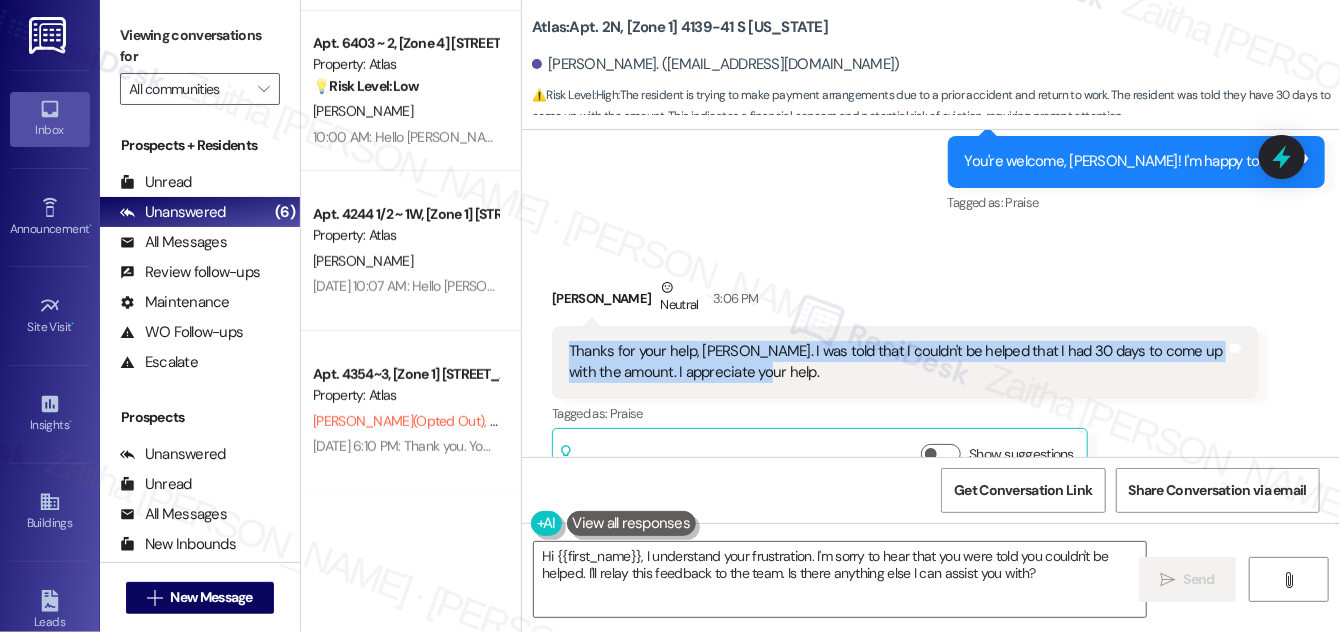 click on "Thanks for your help, [PERSON_NAME]. I was told that I couldn't be helped that I had 30 days to come up with the amount. I appreciate your help." at bounding box center [897, 362] 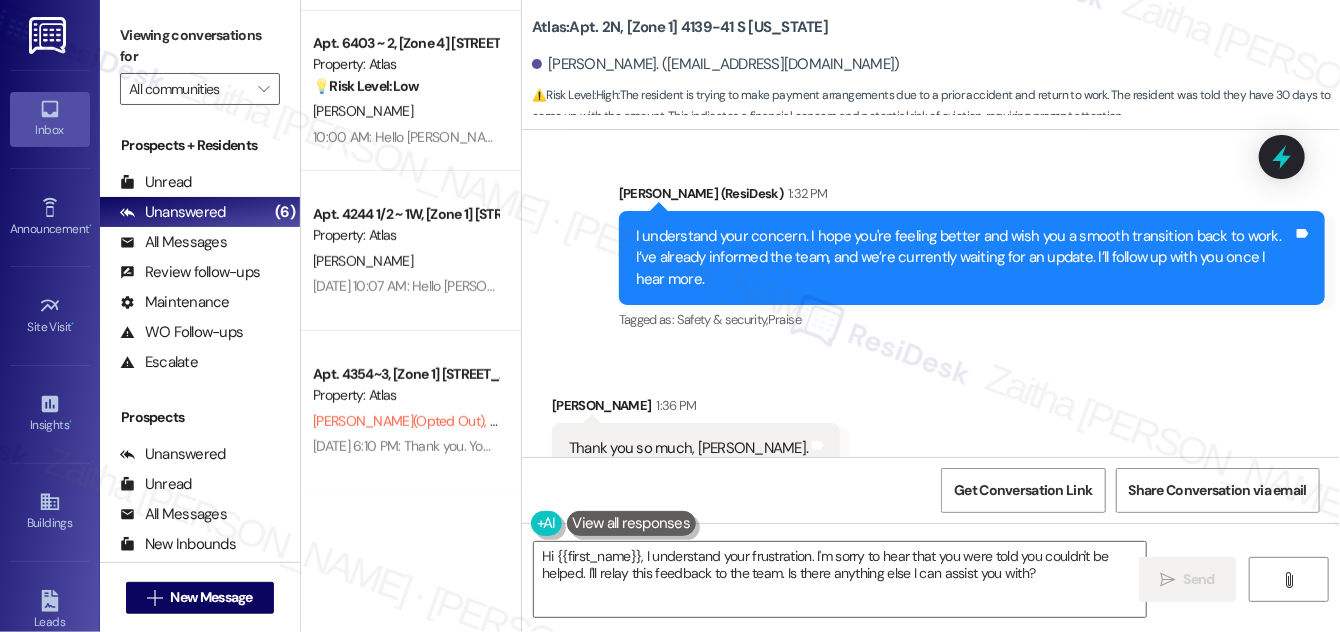 scroll, scrollTop: 6385, scrollLeft: 0, axis: vertical 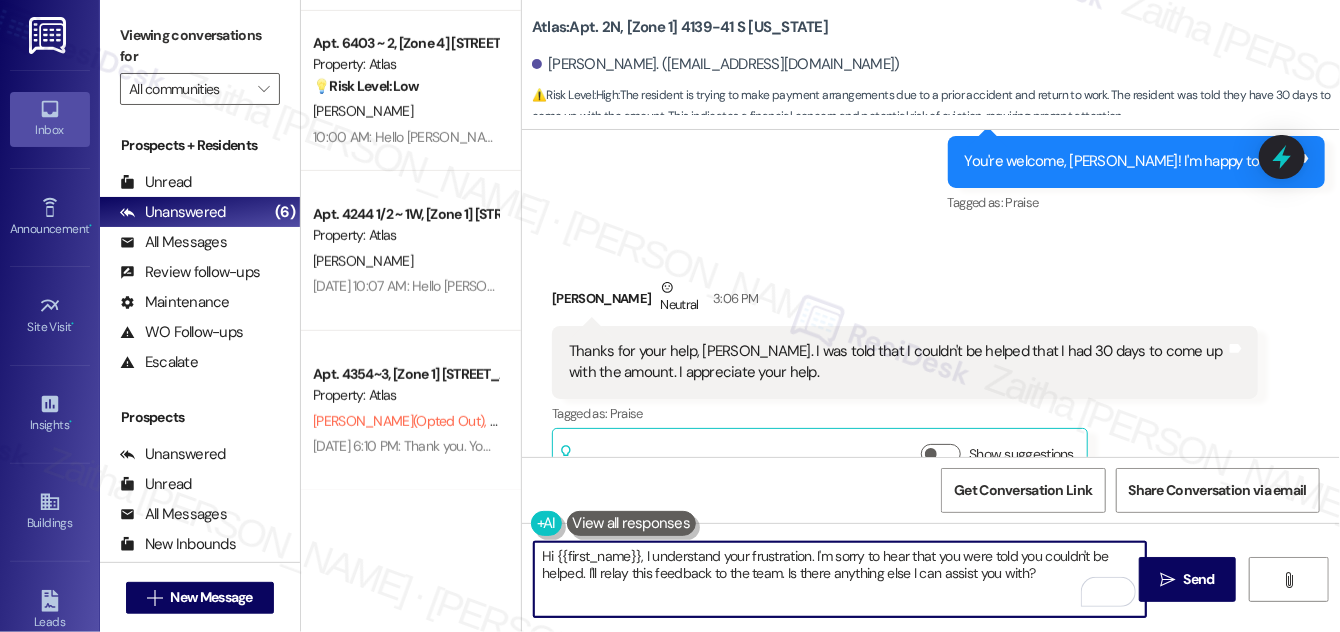 drag, startPoint x: 536, startPoint y: 557, endPoint x: 1041, endPoint y: 582, distance: 505.61844 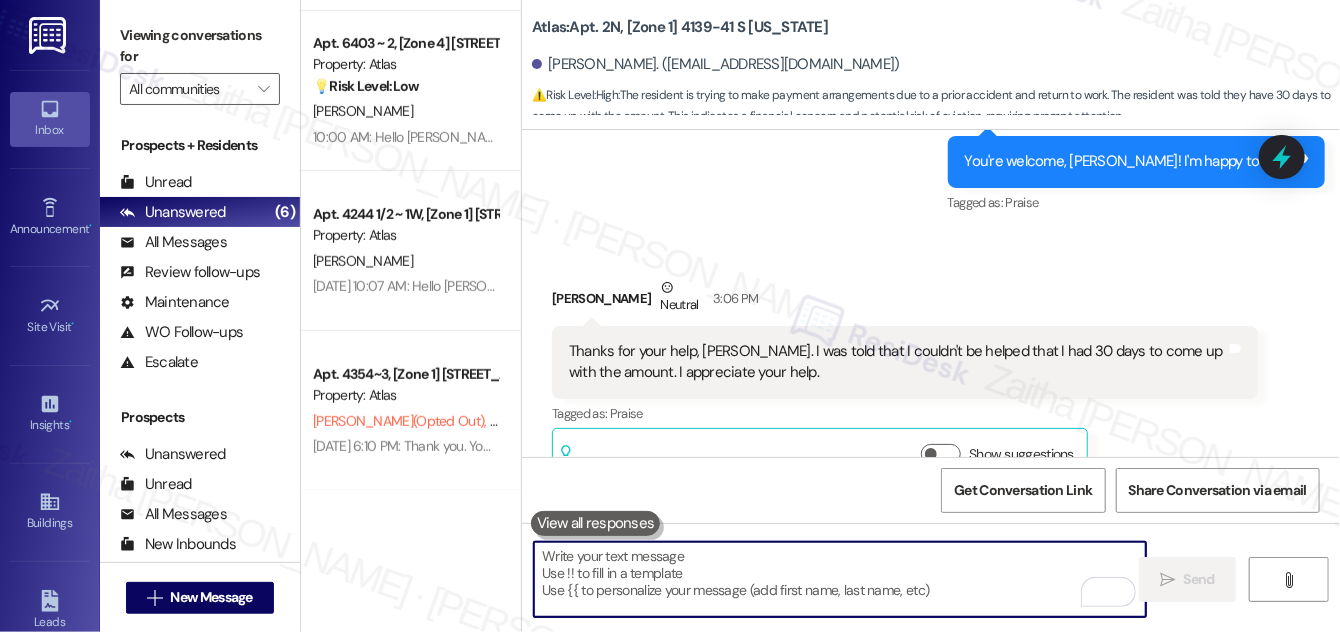 click at bounding box center [840, 579] 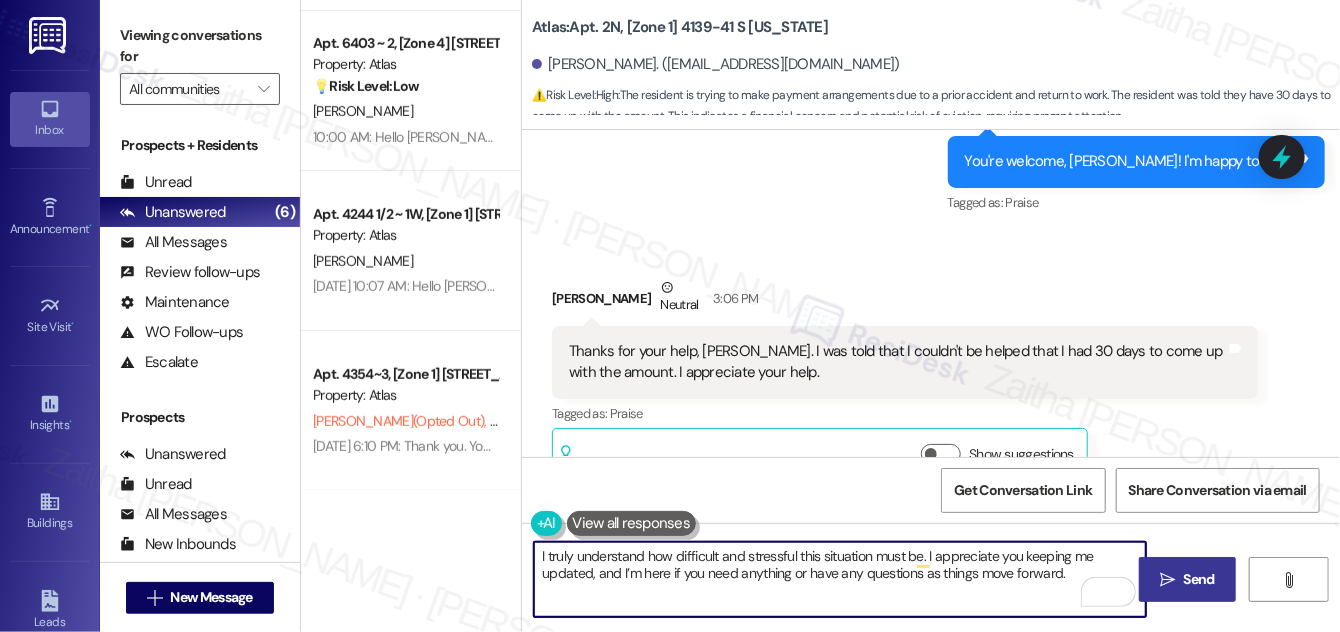 type on "I truly understand how difficult and stressful this situation must be. I appreciate you keeping me updated, and I’m here if you need anything or have any questions as things move forward." 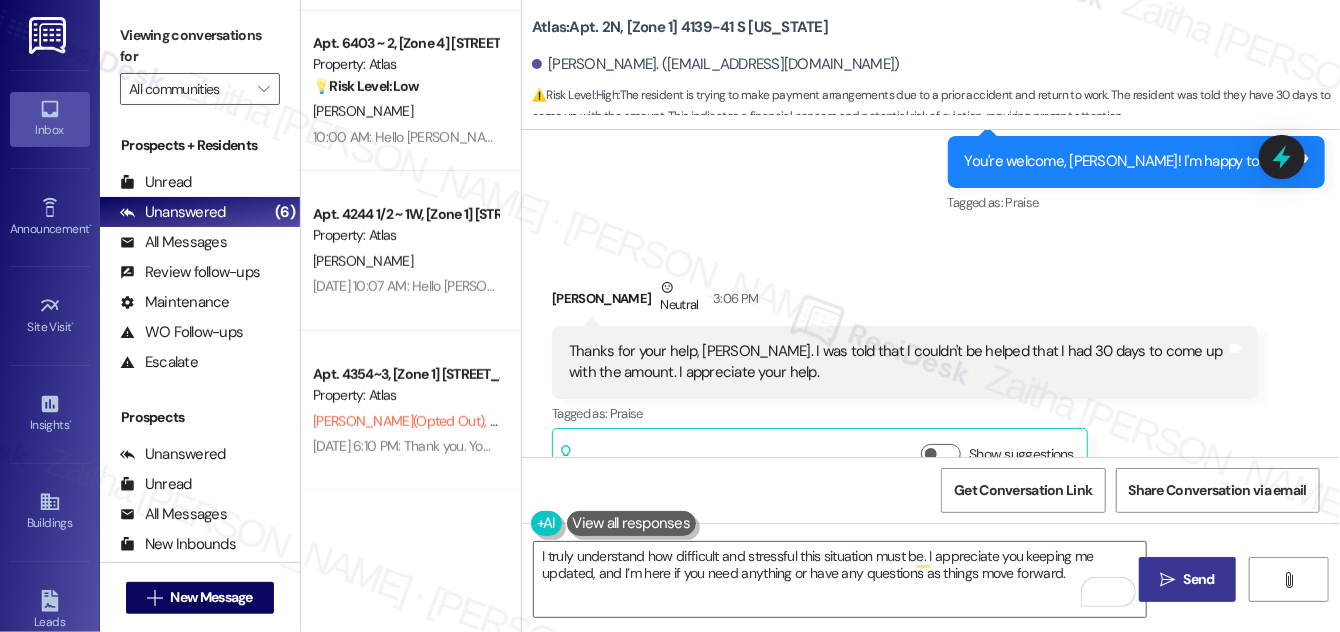 click on "Send" at bounding box center [1199, 579] 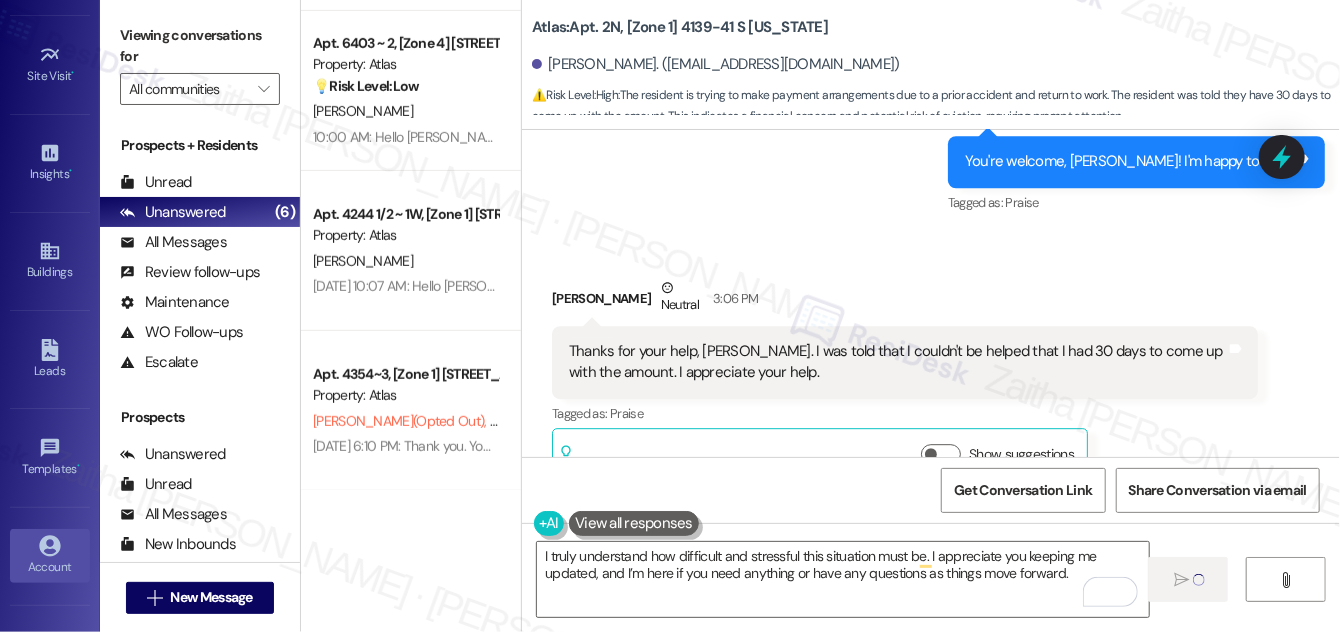type 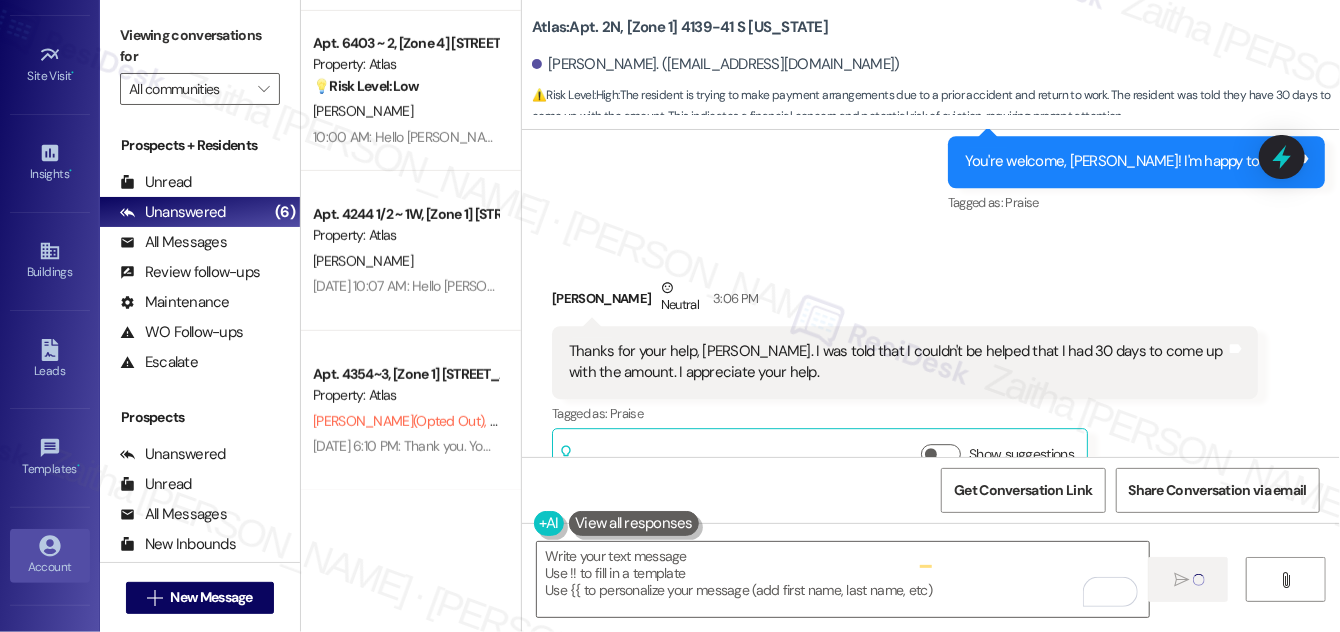scroll, scrollTop: 314, scrollLeft: 0, axis: vertical 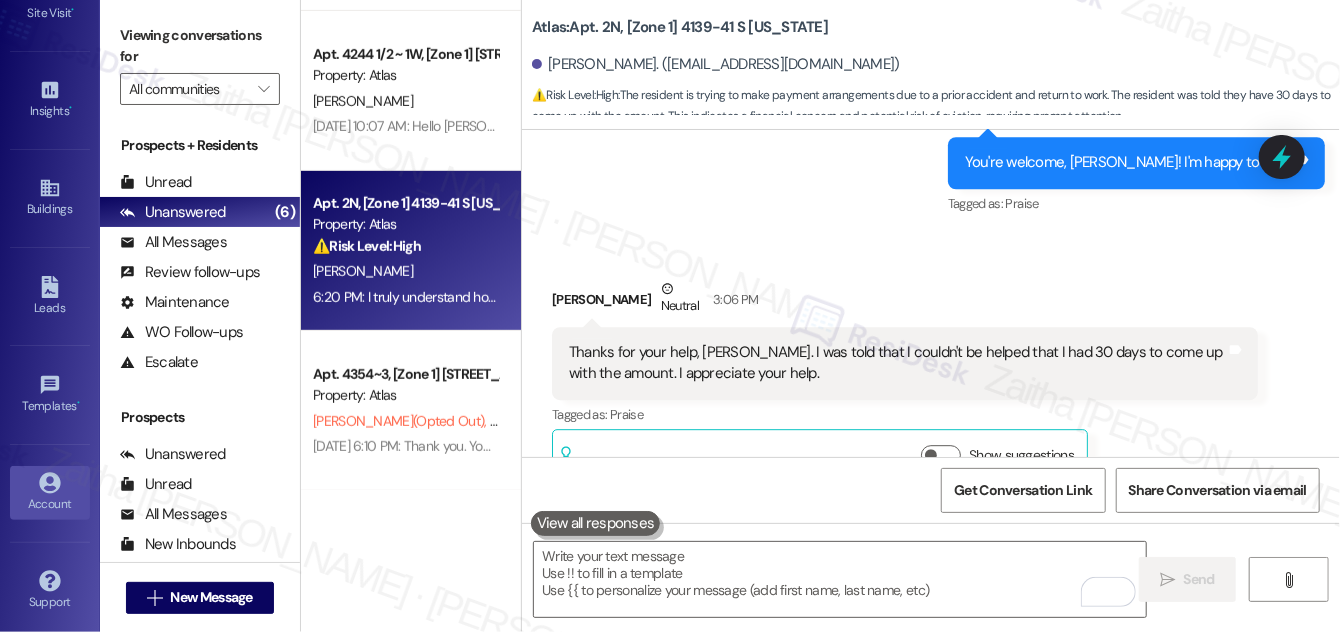 click on "Account" at bounding box center (50, 504) 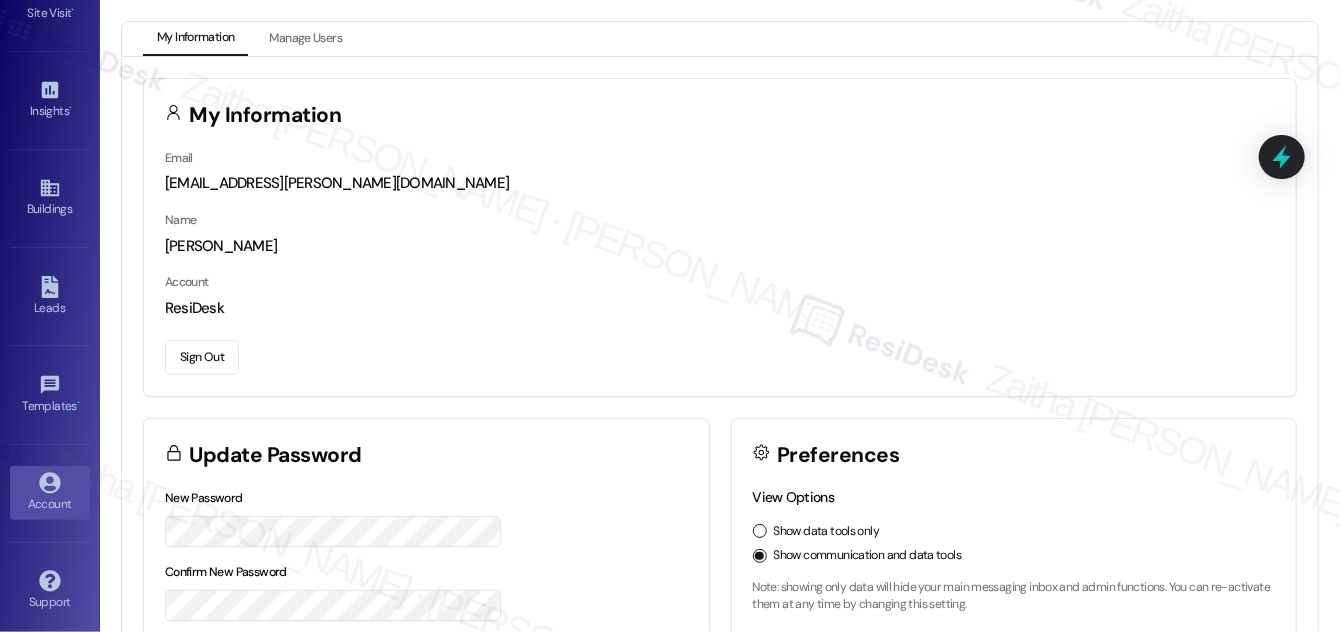 click on "Sign Out" at bounding box center [202, 357] 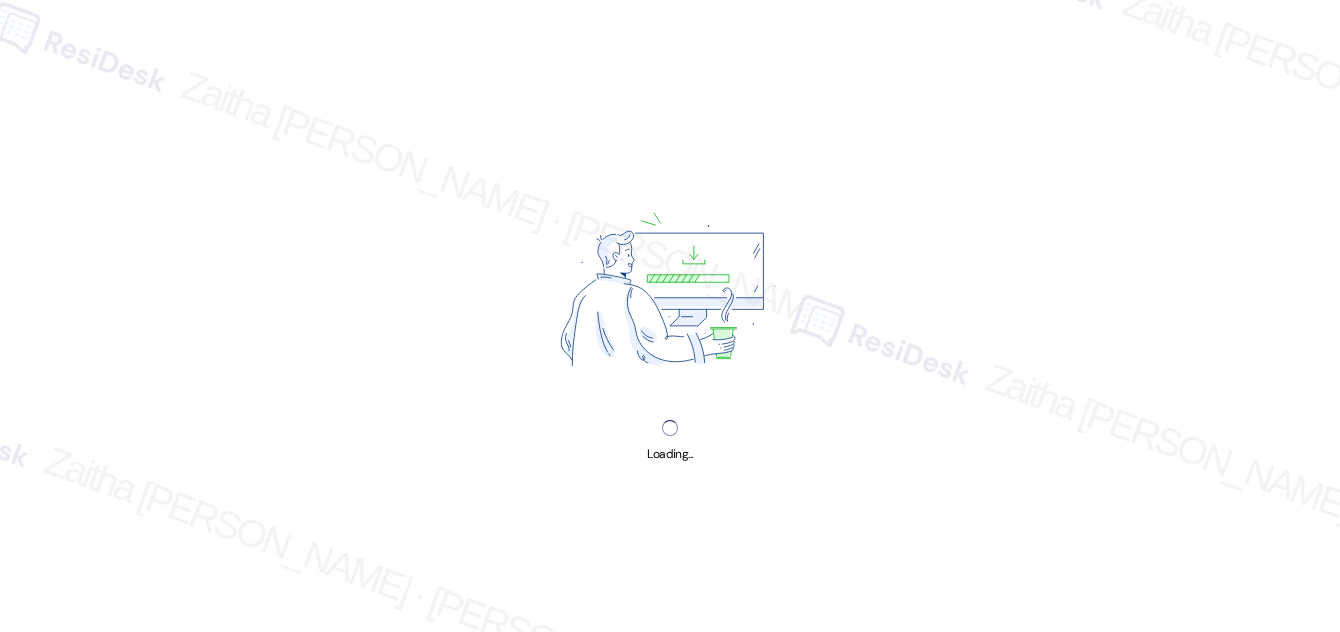 scroll, scrollTop: 0, scrollLeft: 0, axis: both 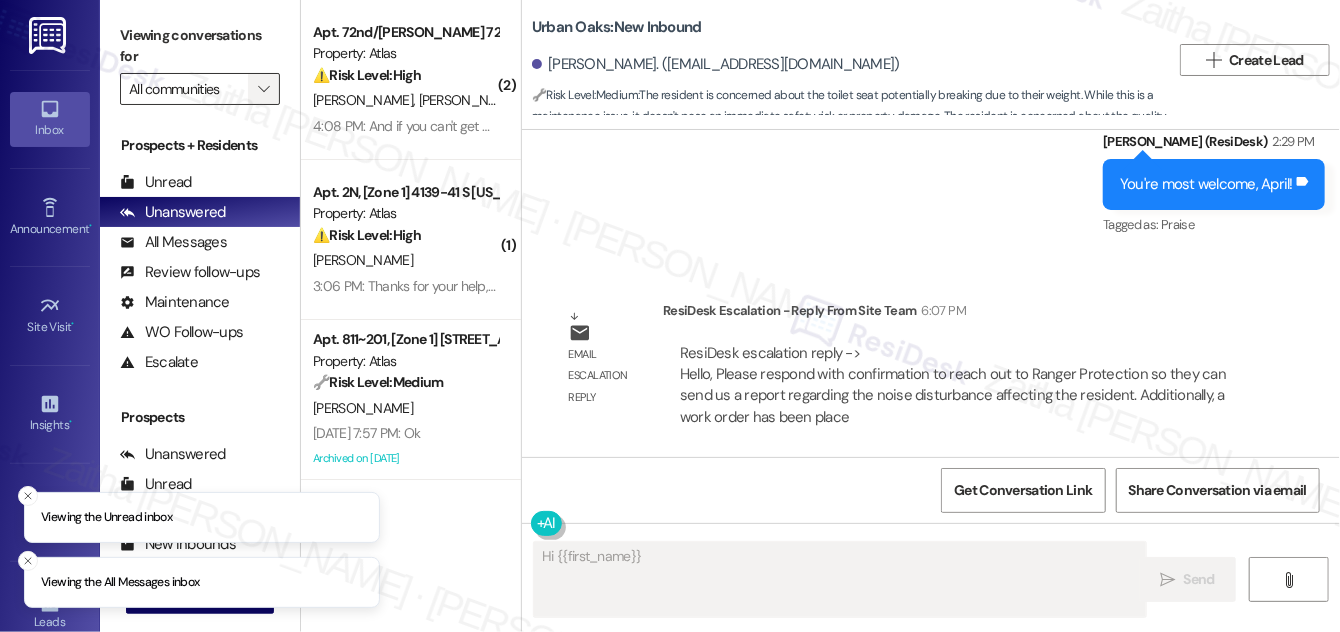 click on "" at bounding box center [263, 89] 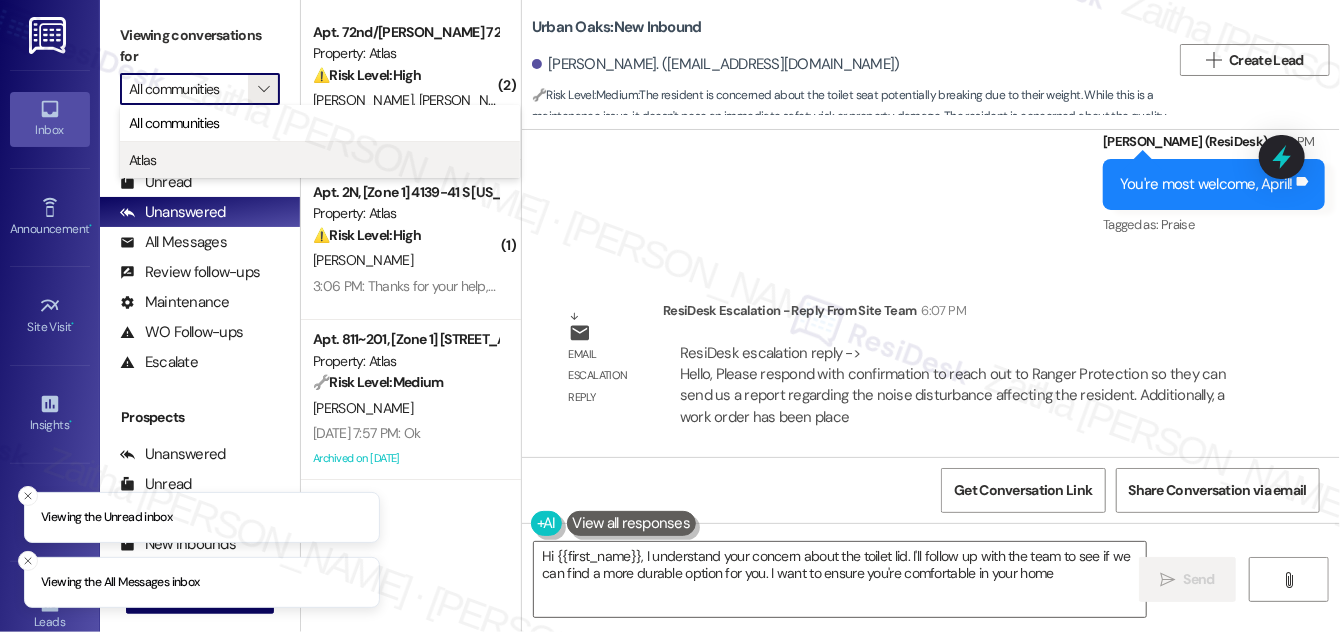 type on "Hi {{first_name}}, I understand your concern about the toilet lid. I'll follow up with the team to see if we can find a more durable option for you. I want to ensure you're comfortable in your home!" 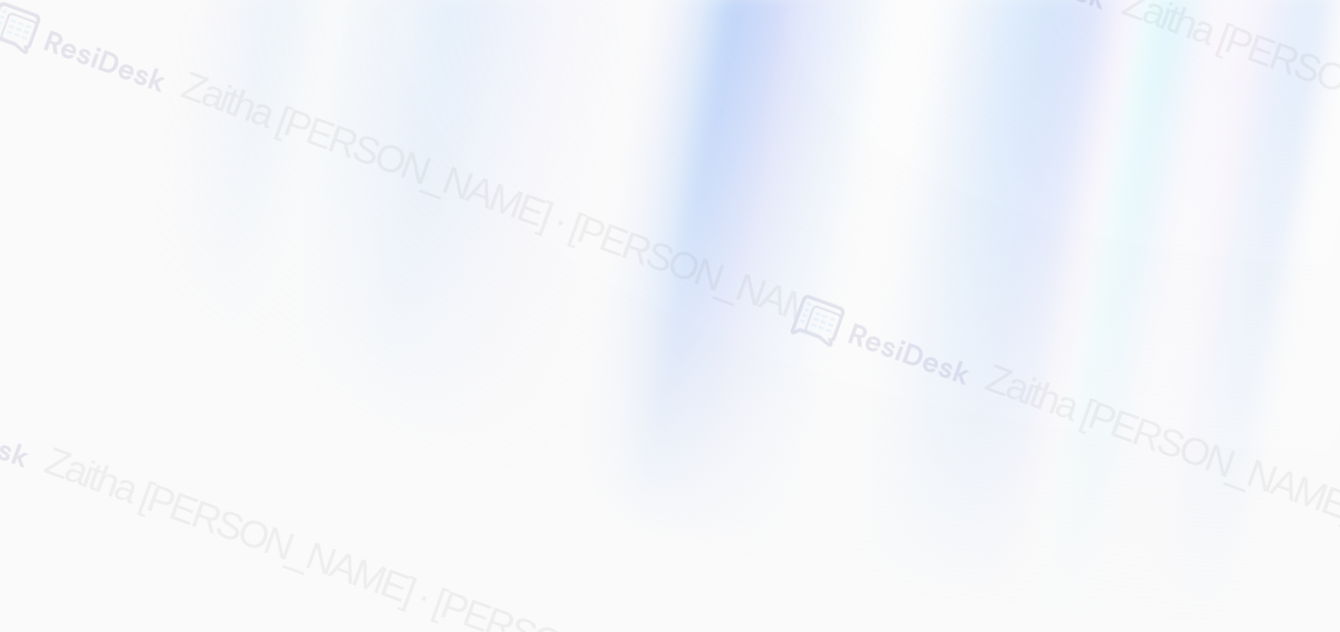 scroll, scrollTop: 0, scrollLeft: 0, axis: both 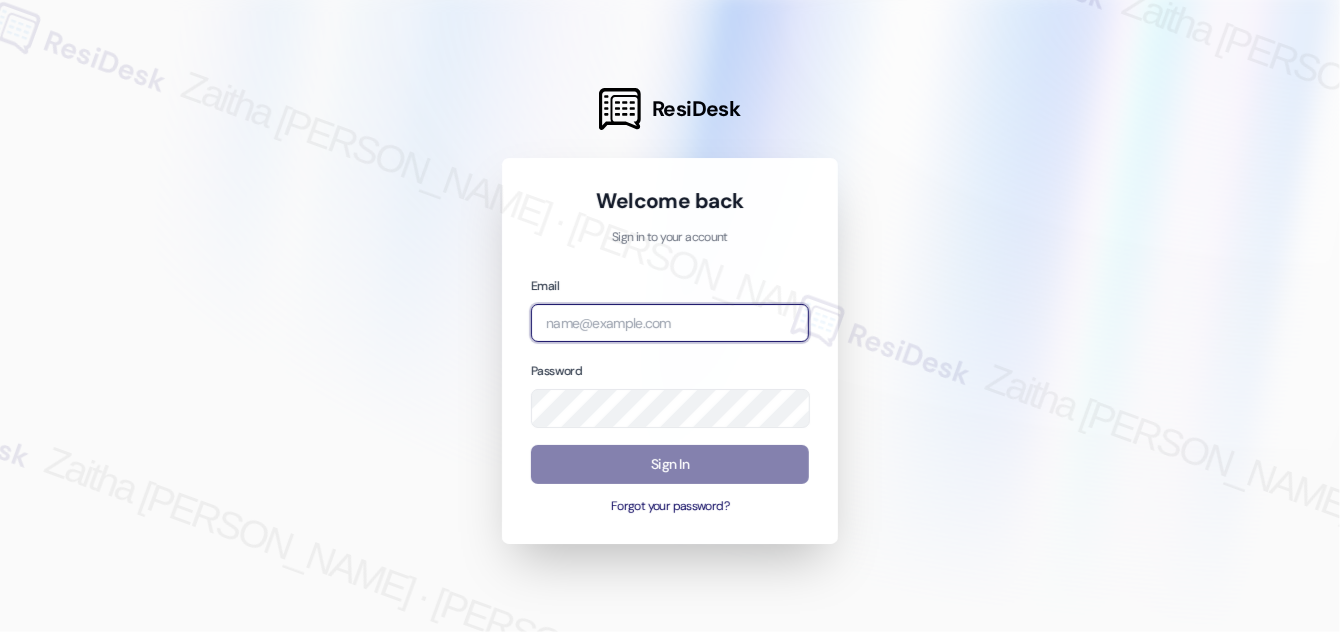 click at bounding box center [670, 323] 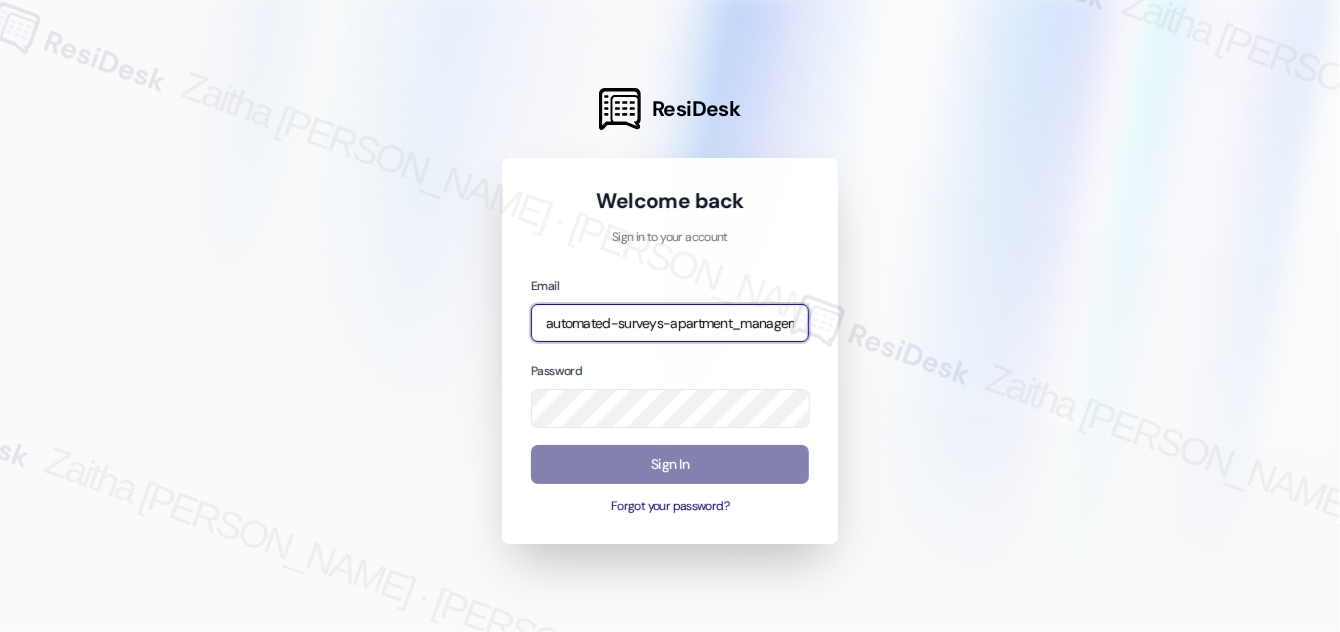 type on "automated-surveys-apartment_management_pros-zaitha.mae.garcia@apartment_management_pros.com" 